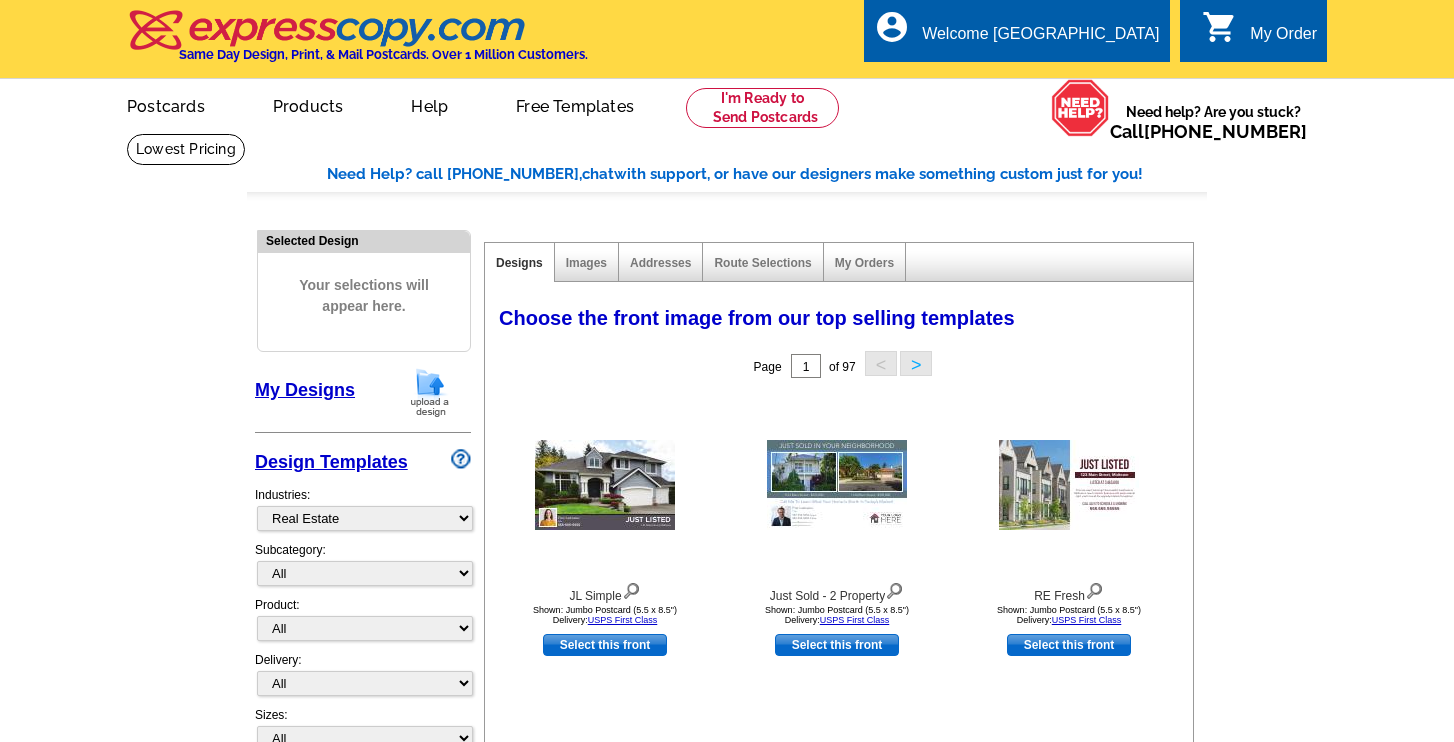 select on "785" 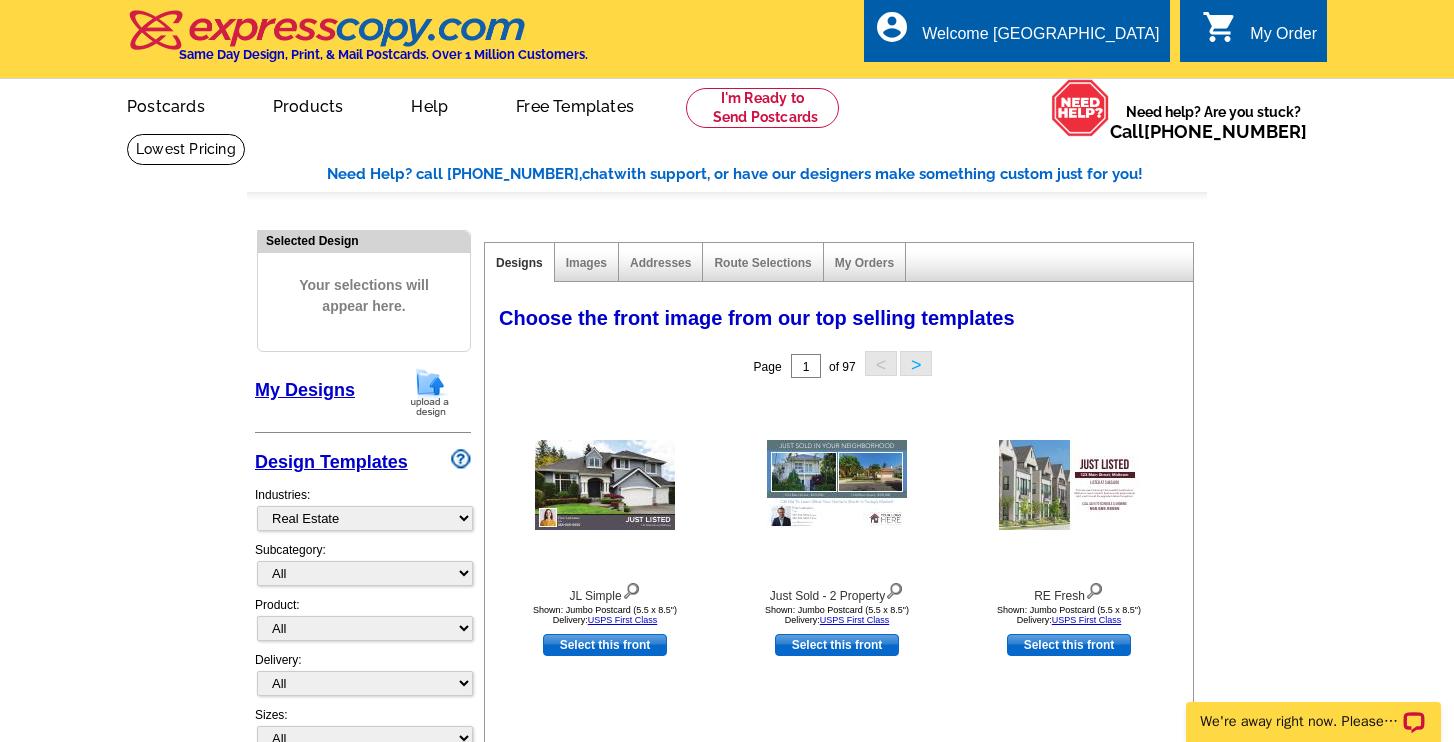 scroll, scrollTop: 0, scrollLeft: 0, axis: both 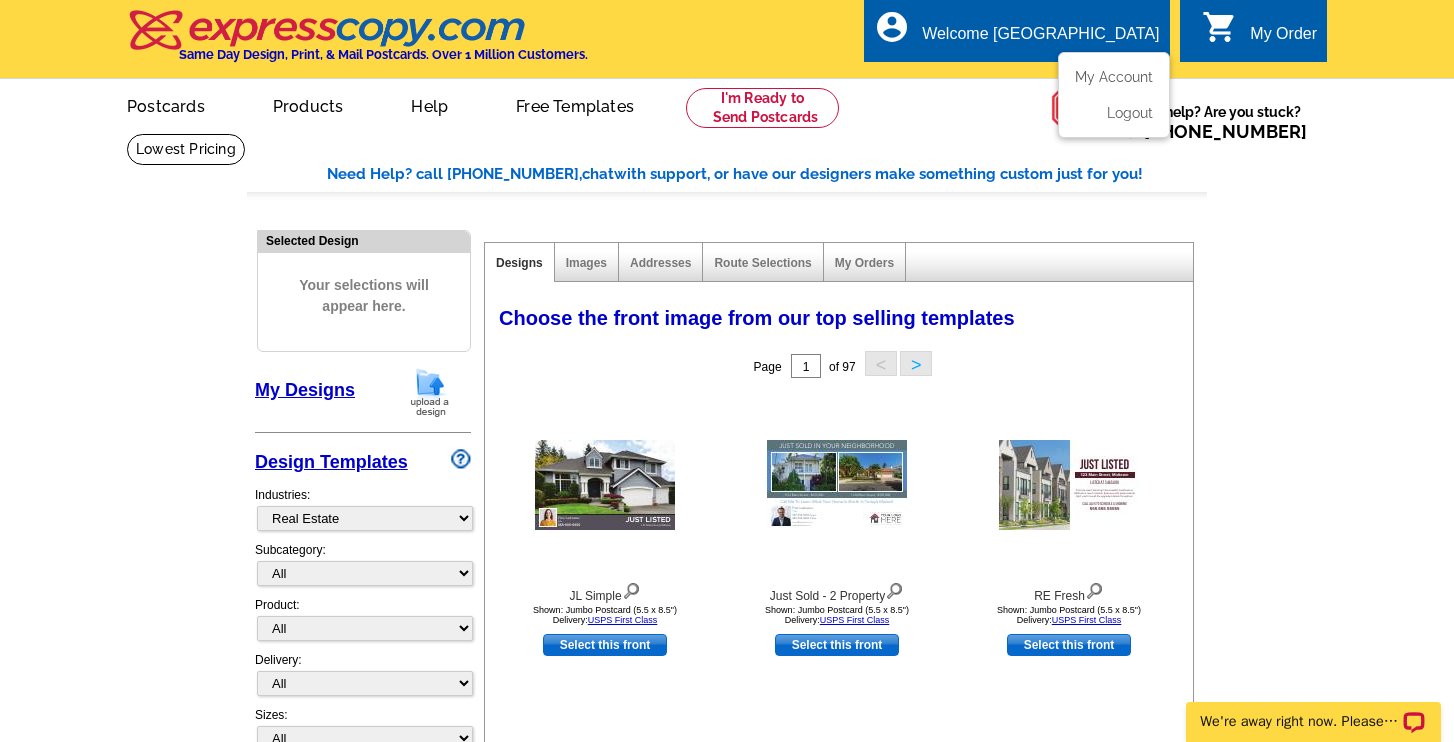 click on "Welcome [GEOGRAPHIC_DATA]" at bounding box center (1040, 39) 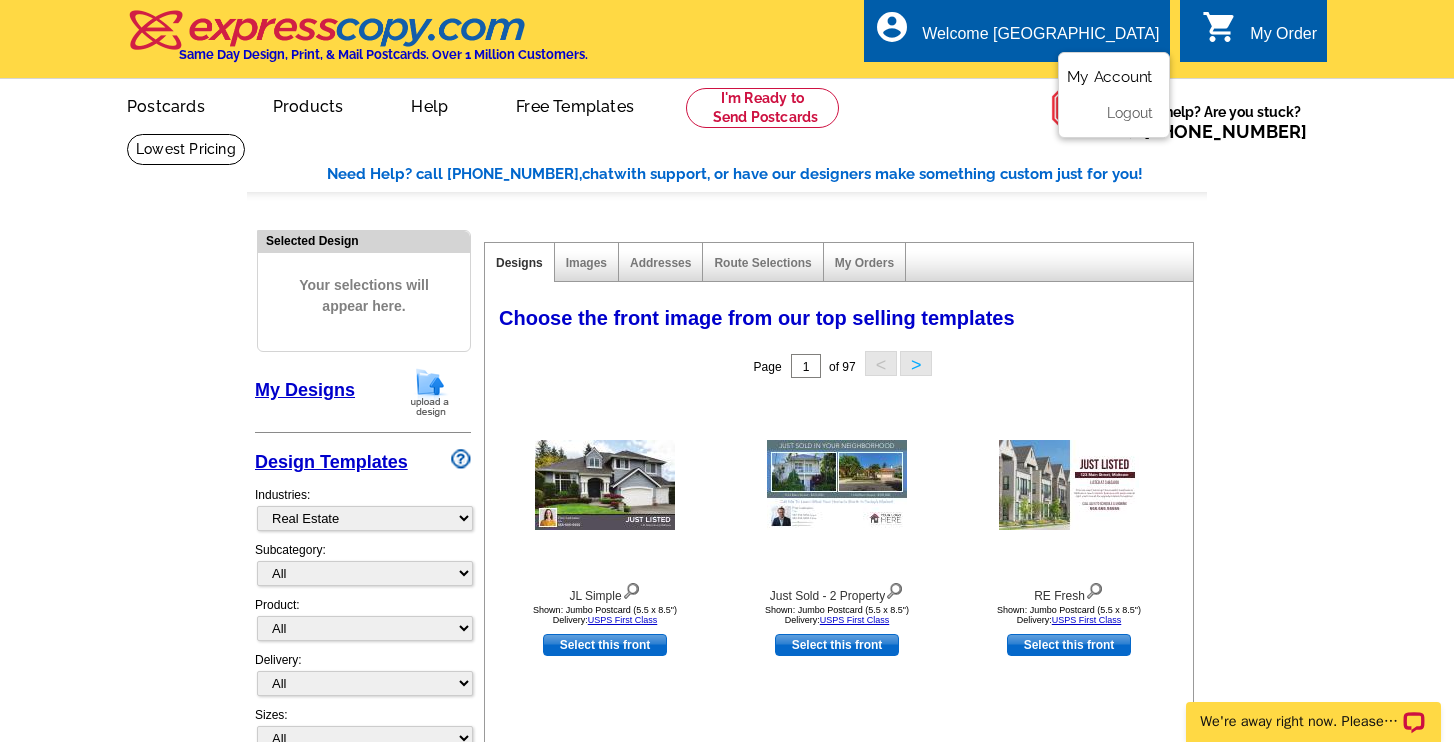 click on "My Account" at bounding box center [1110, 77] 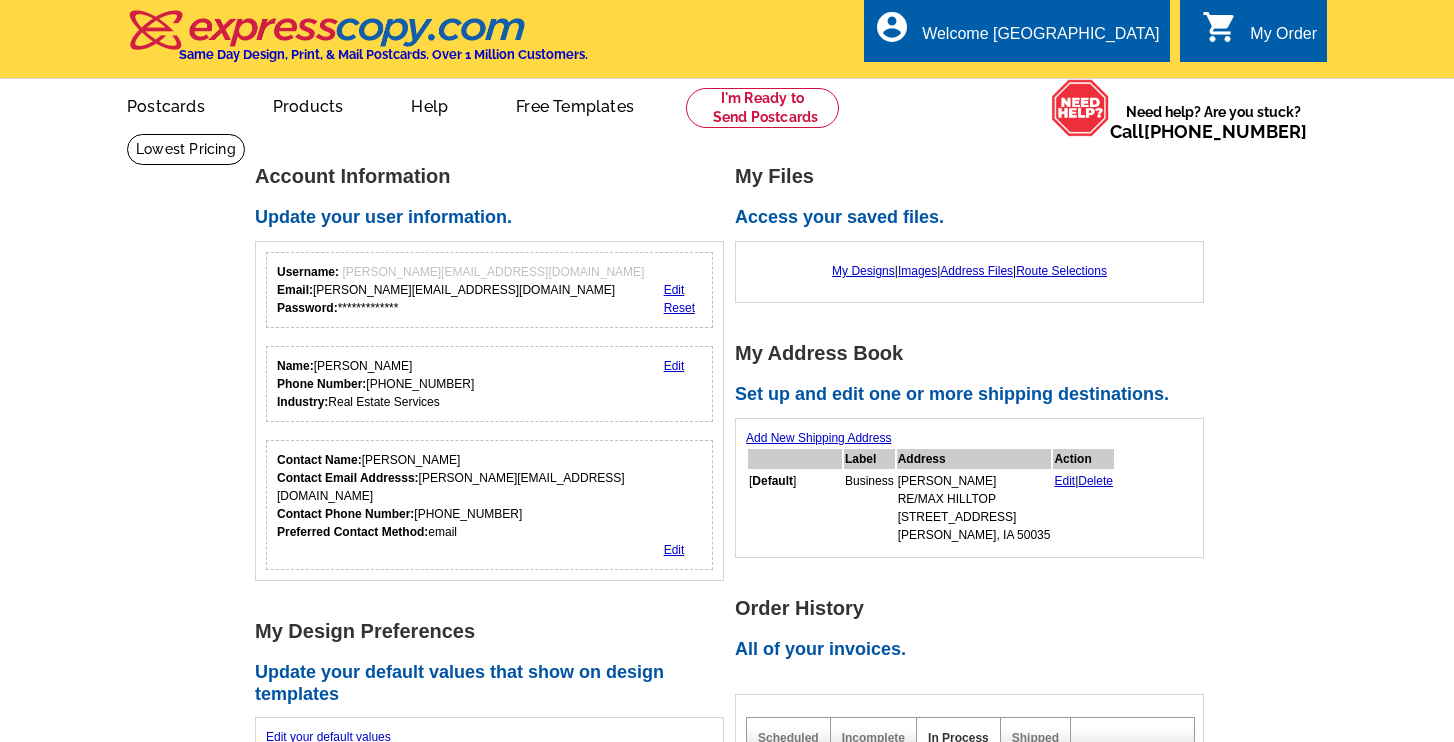scroll, scrollTop: 0, scrollLeft: 0, axis: both 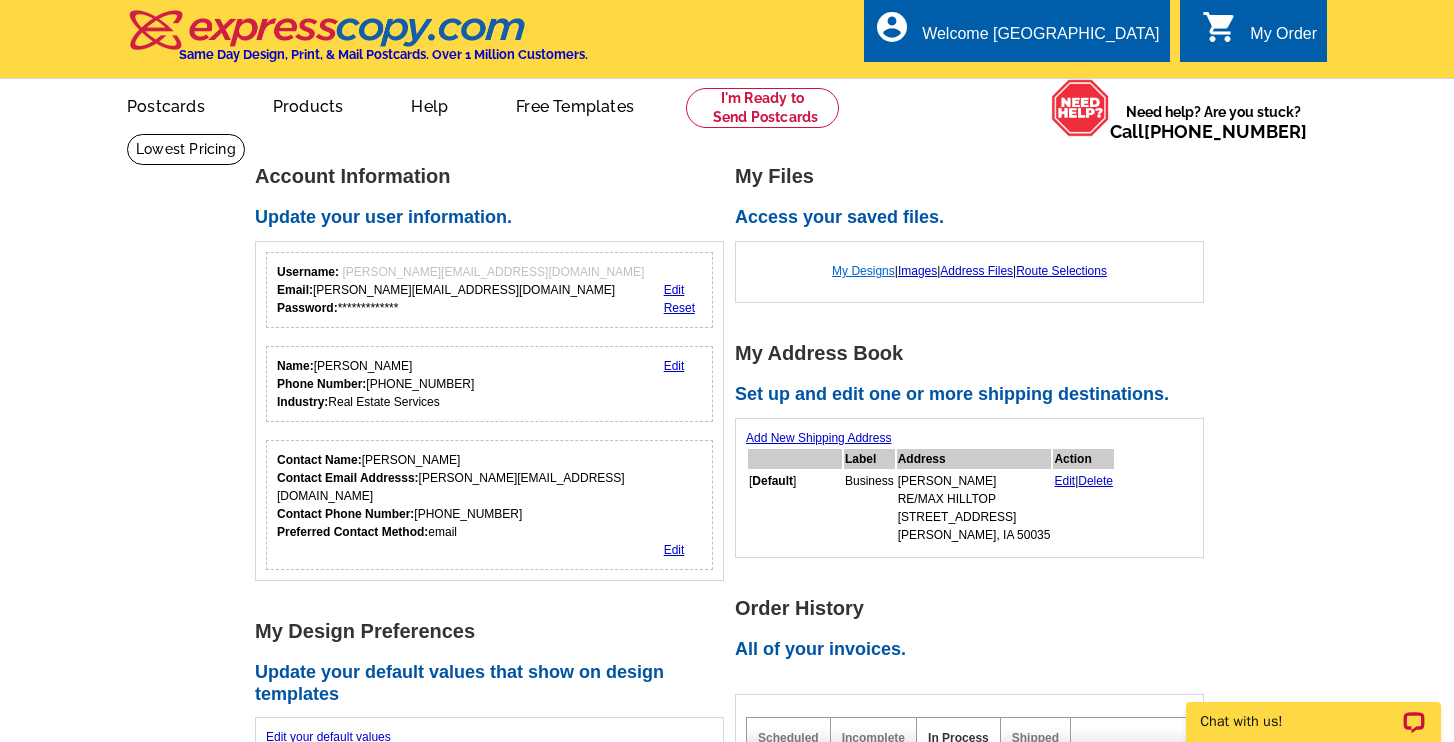 click on "My Designs" at bounding box center [863, 271] 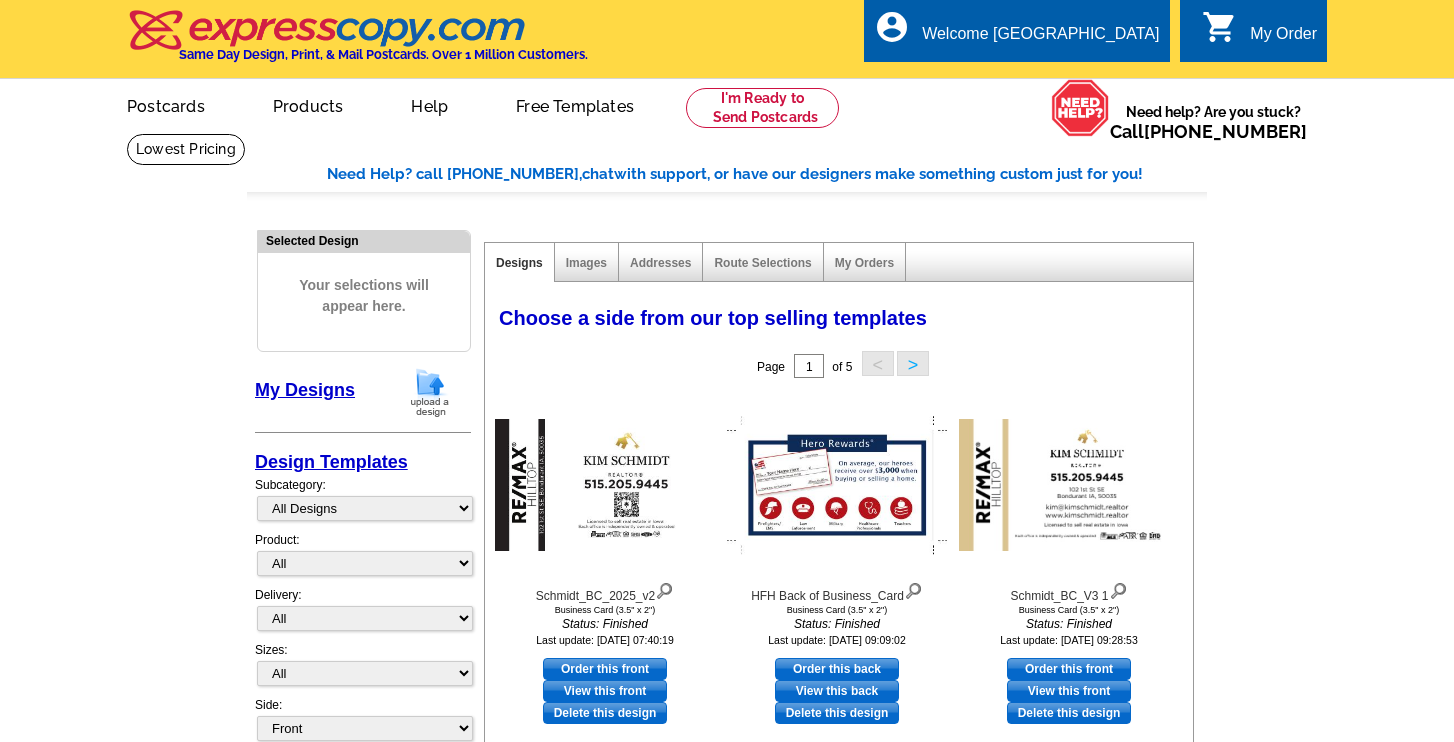 scroll, scrollTop: 0, scrollLeft: 0, axis: both 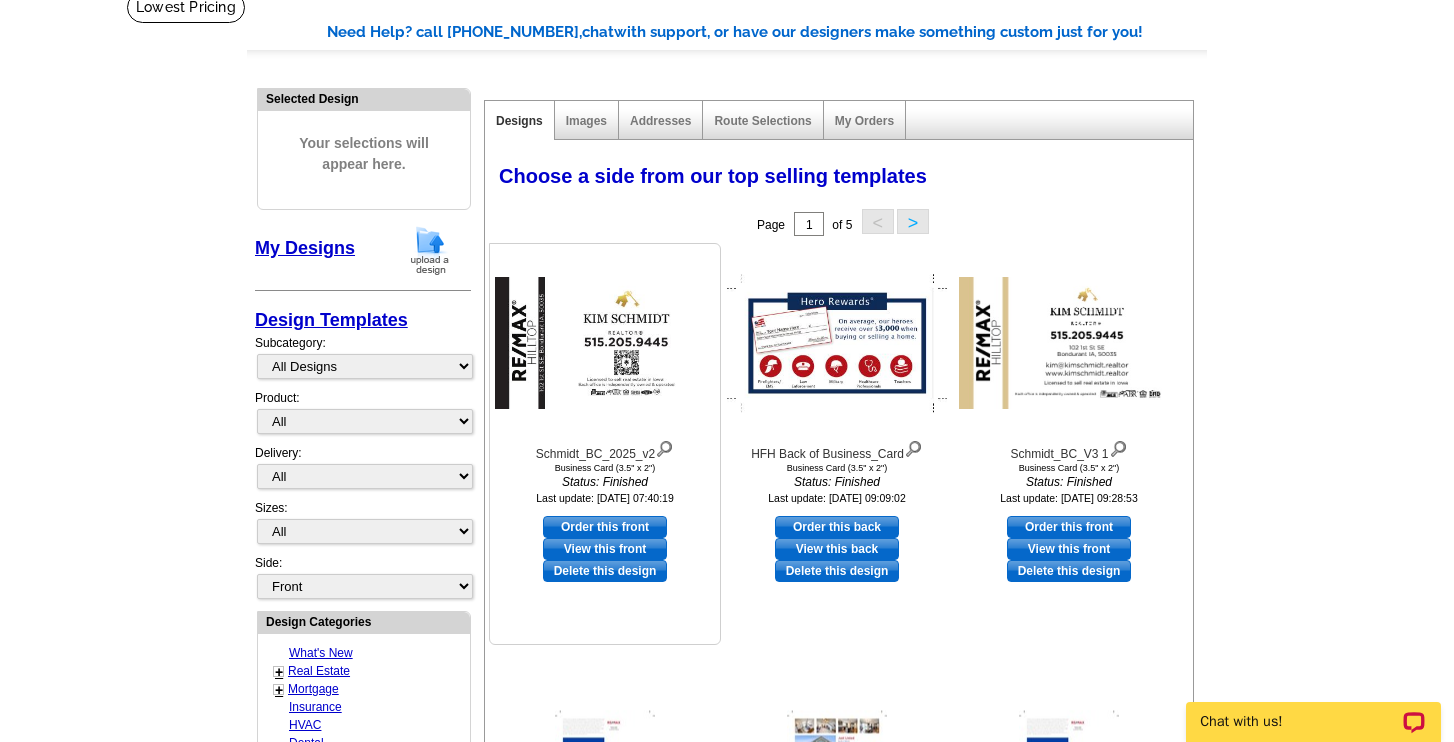 click on "View this front" at bounding box center (605, 549) 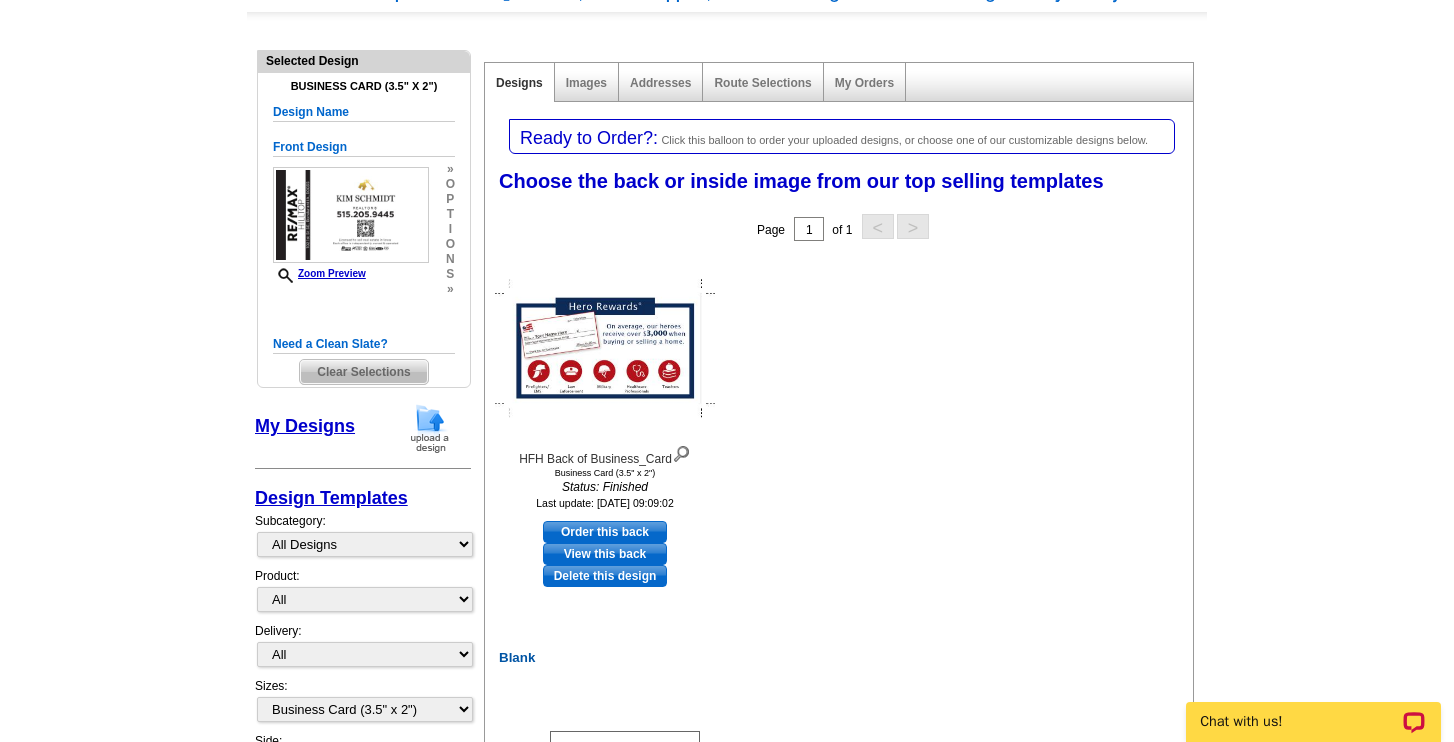 scroll, scrollTop: 177, scrollLeft: 0, axis: vertical 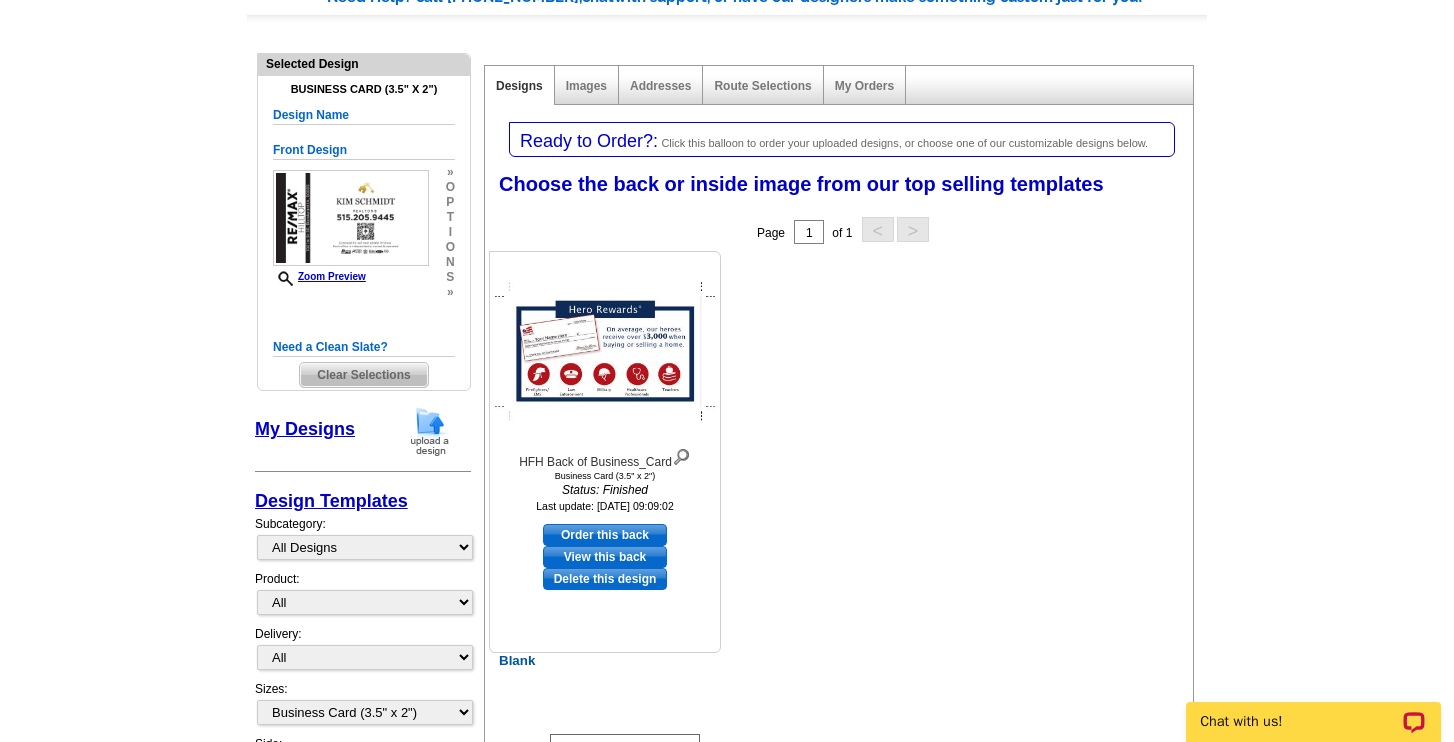 click on "Order this back" at bounding box center (605, 535) 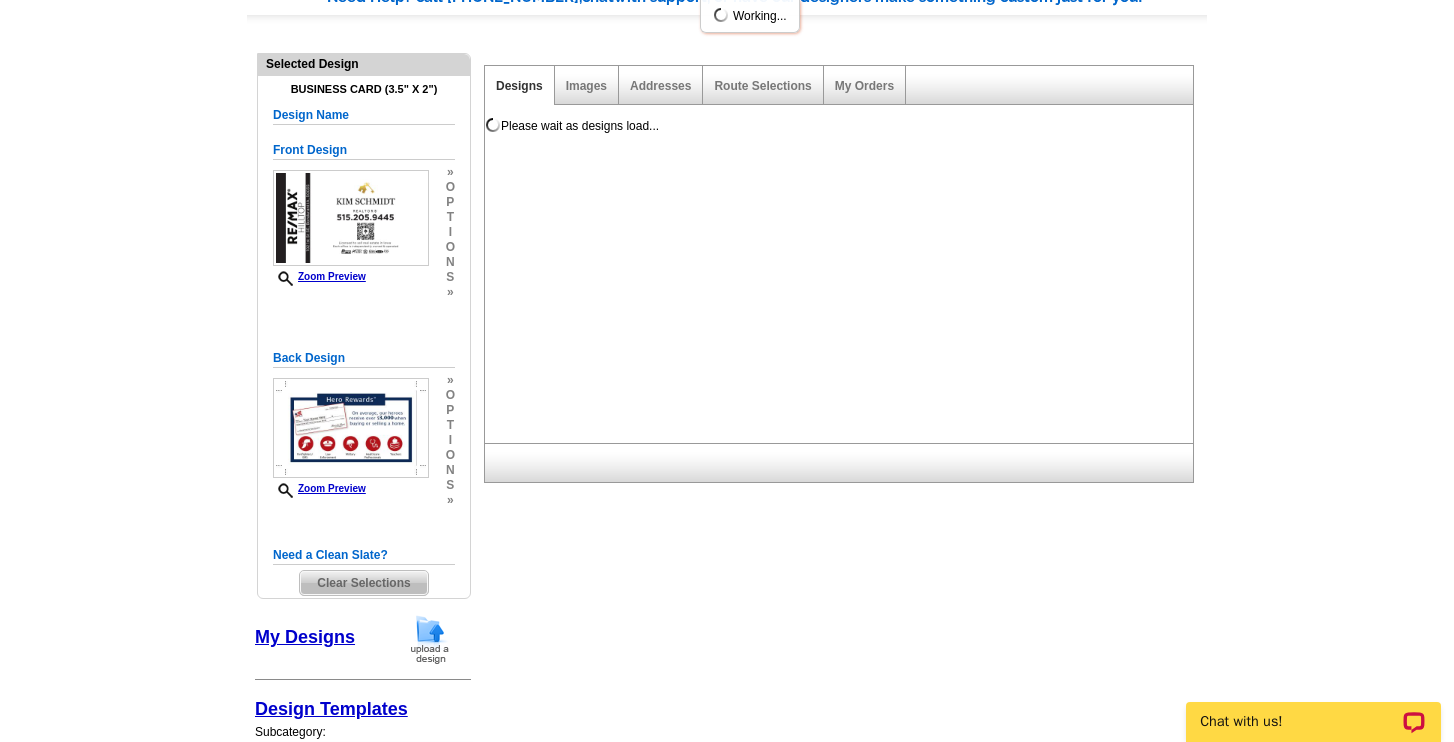 scroll, scrollTop: 0, scrollLeft: 0, axis: both 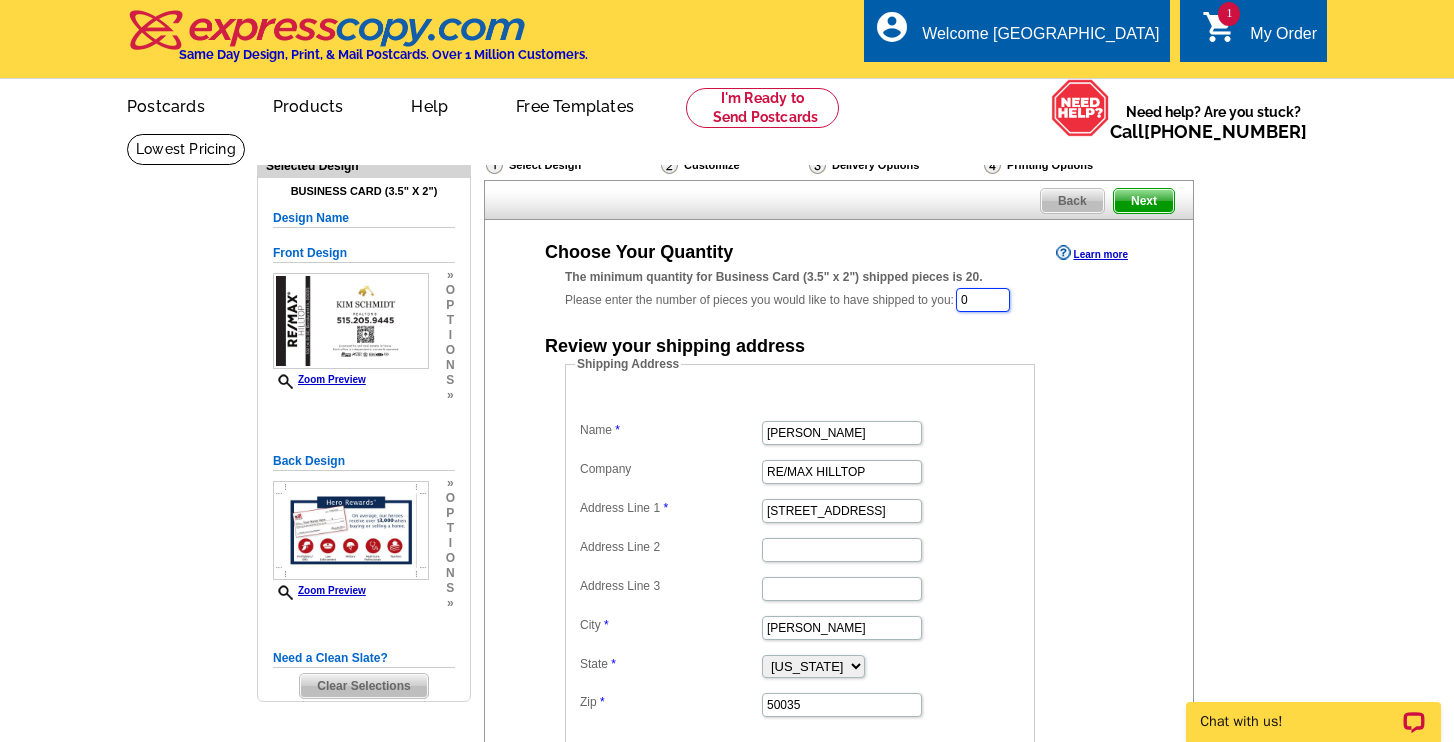 drag, startPoint x: 987, startPoint y: 302, endPoint x: 953, endPoint y: 299, distance: 34.132095 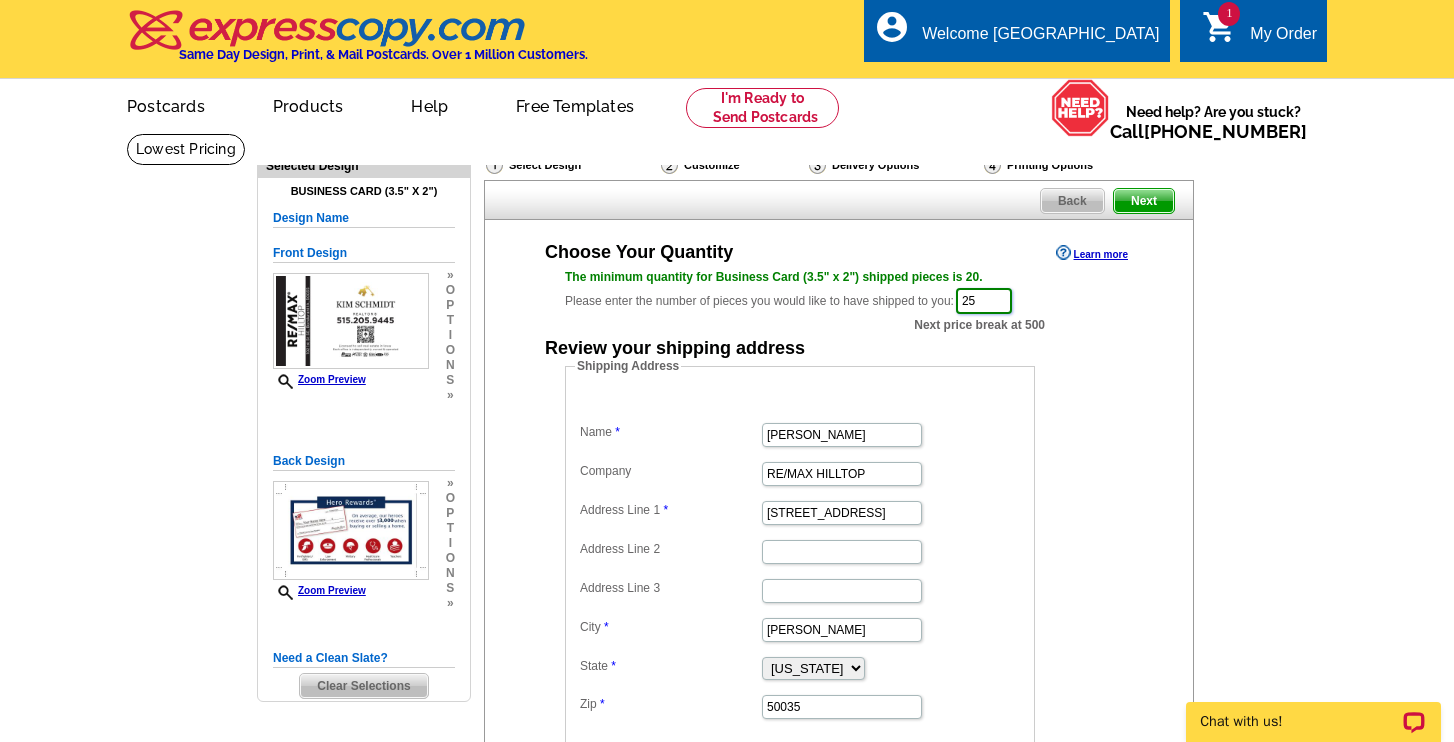 type on "2" 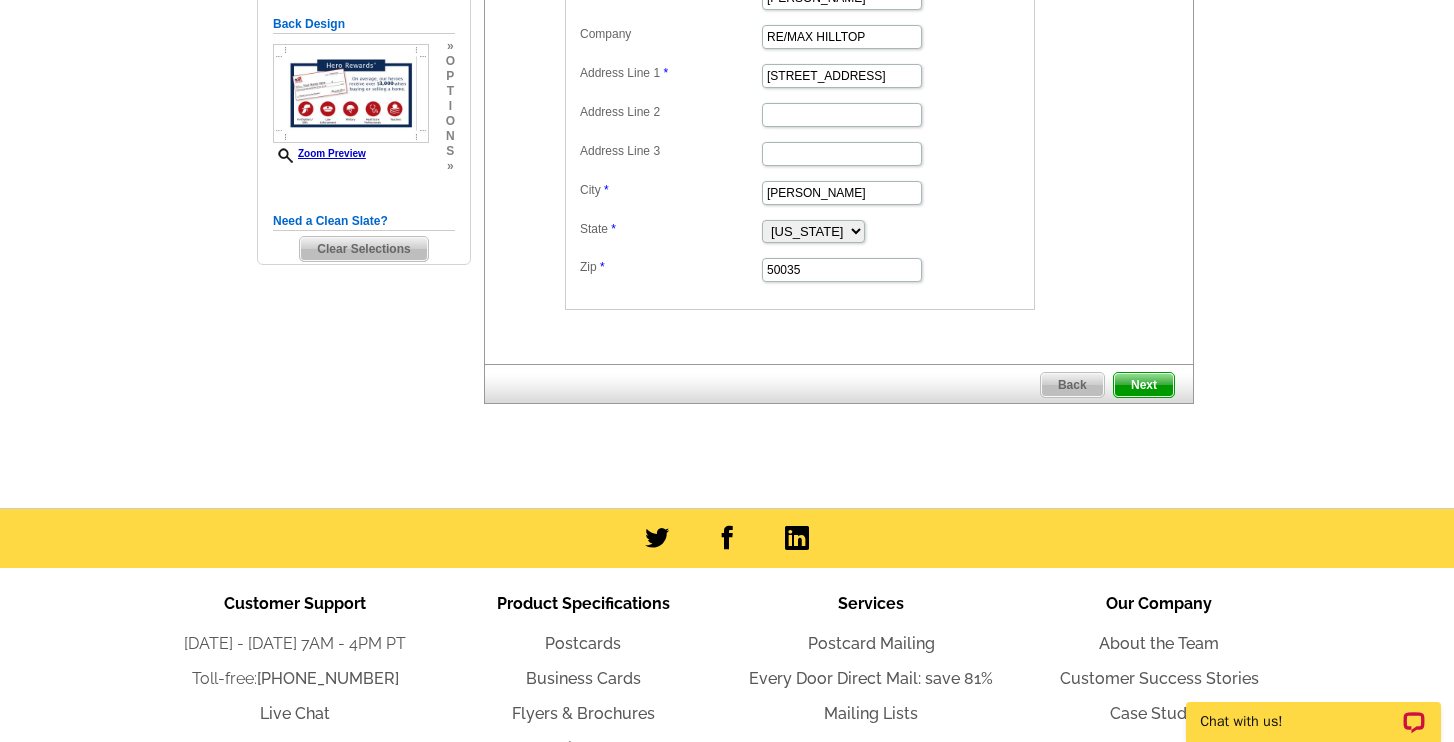 scroll, scrollTop: 440, scrollLeft: 0, axis: vertical 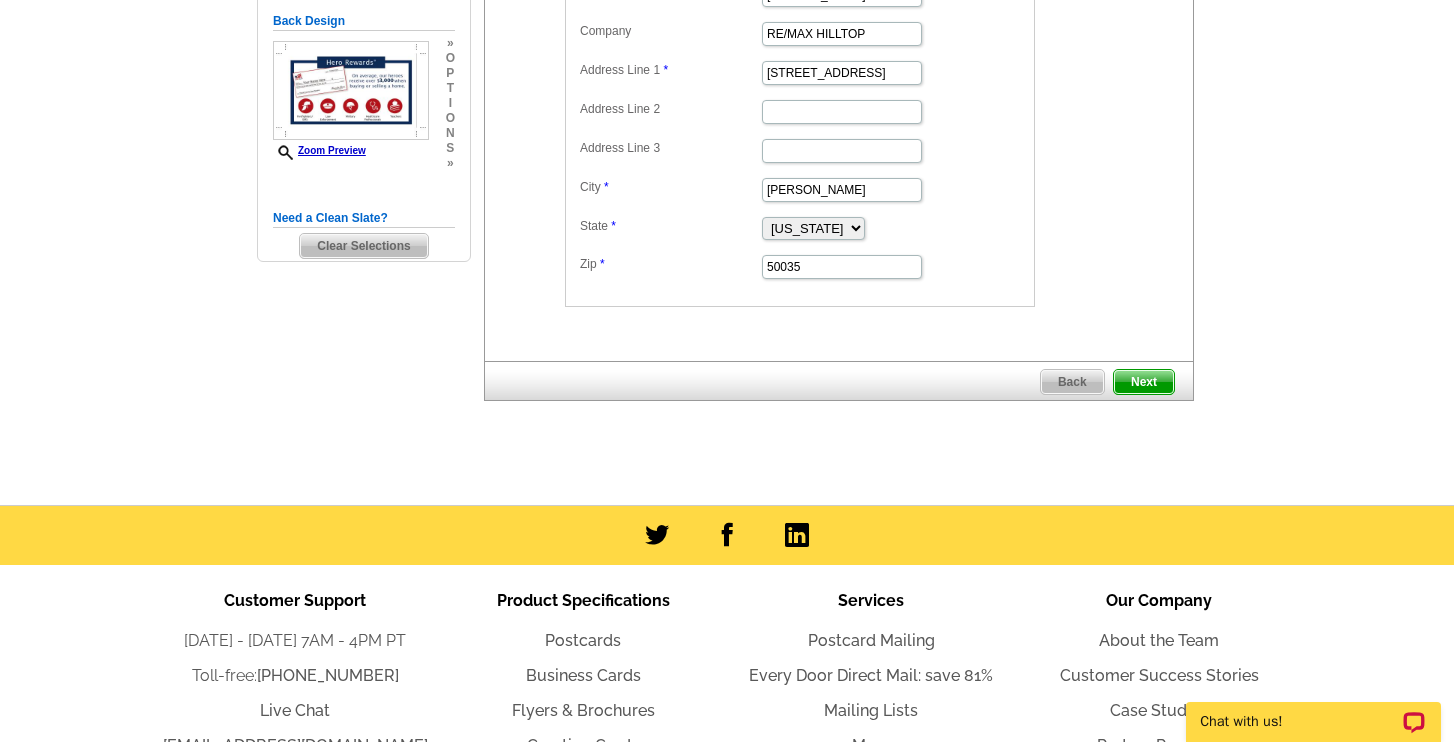 type on "300" 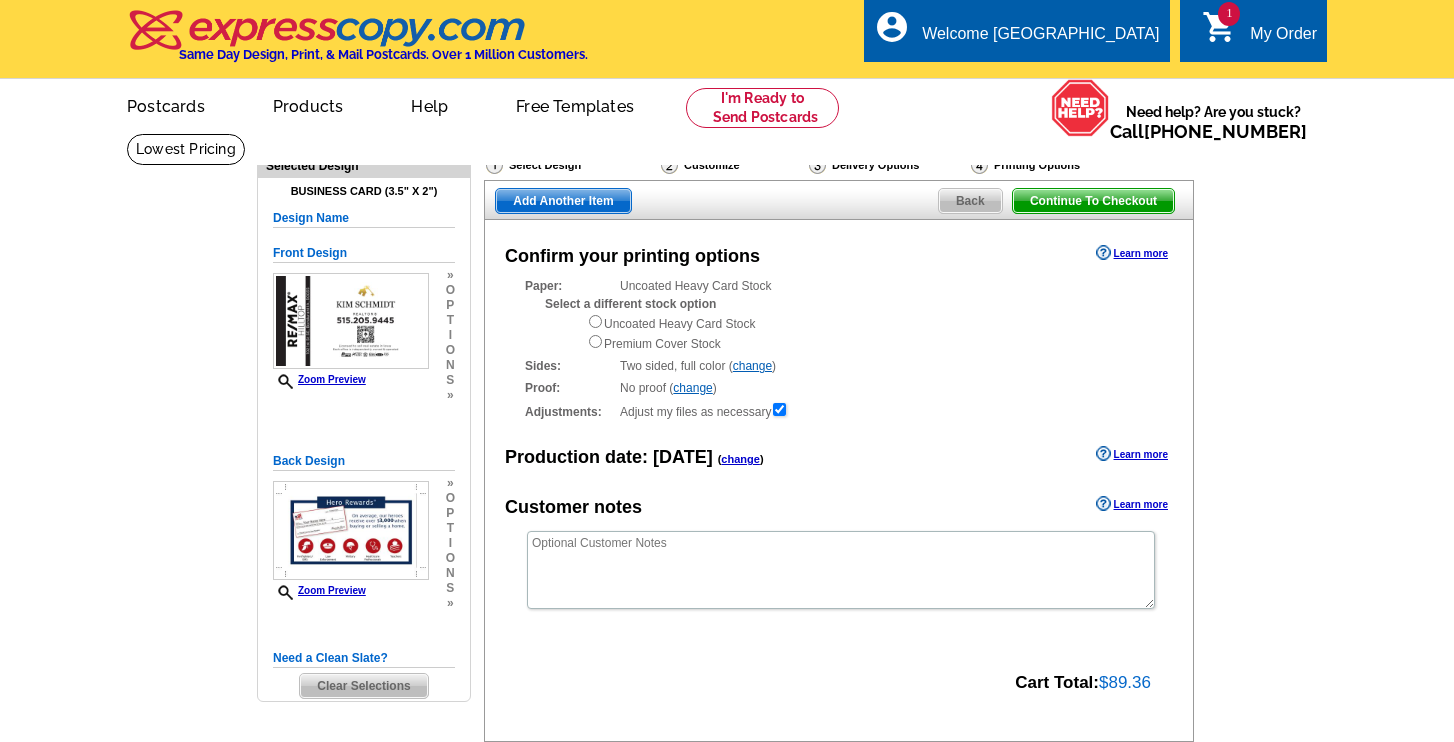scroll, scrollTop: 0, scrollLeft: 0, axis: both 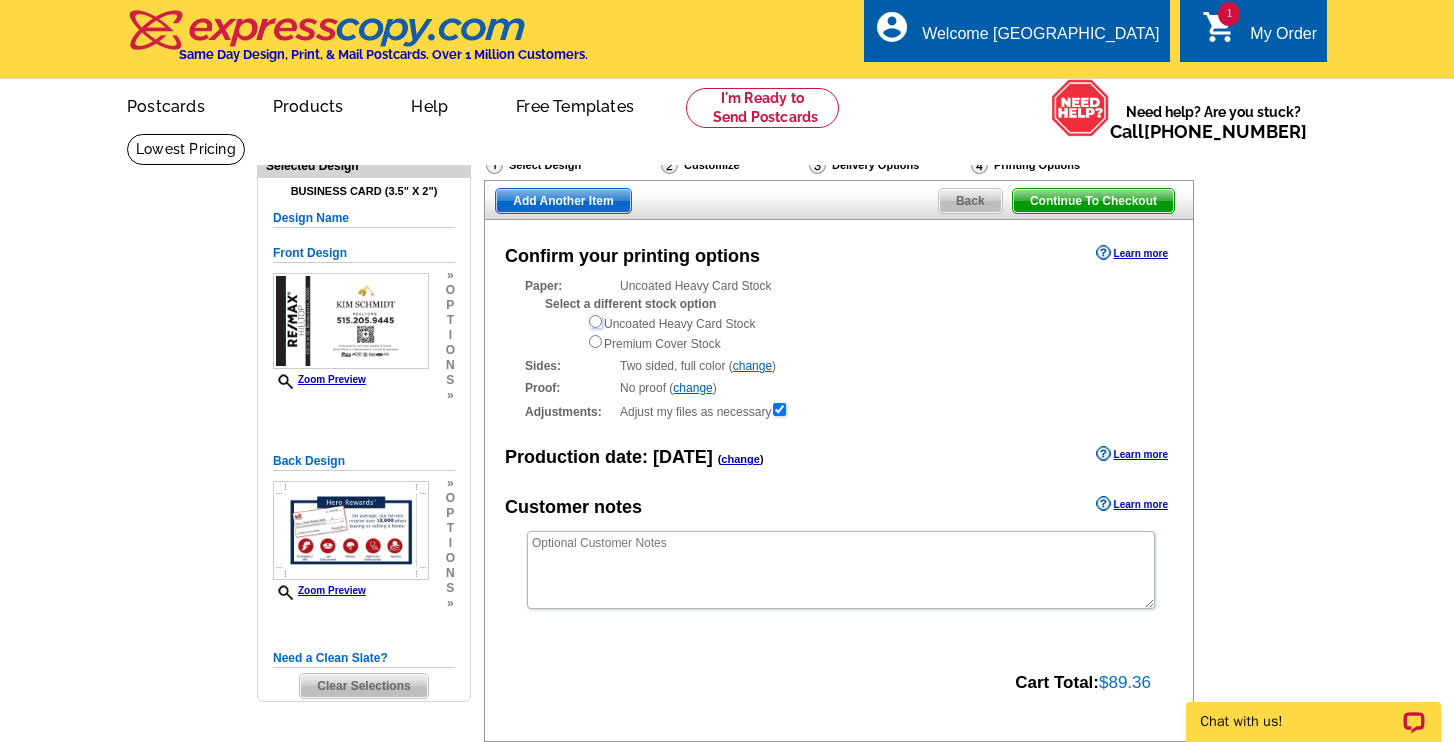 click at bounding box center (595, 321) 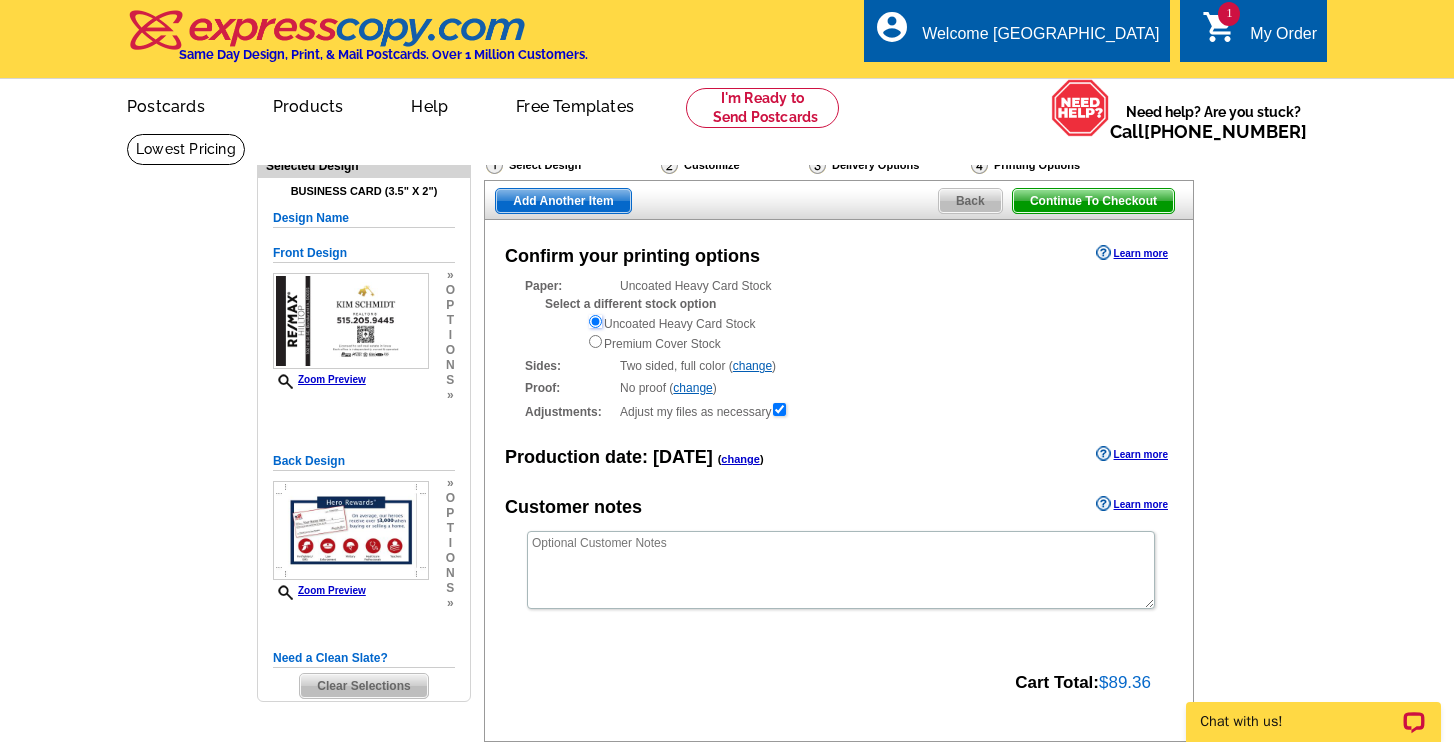 scroll, scrollTop: 0, scrollLeft: 0, axis: both 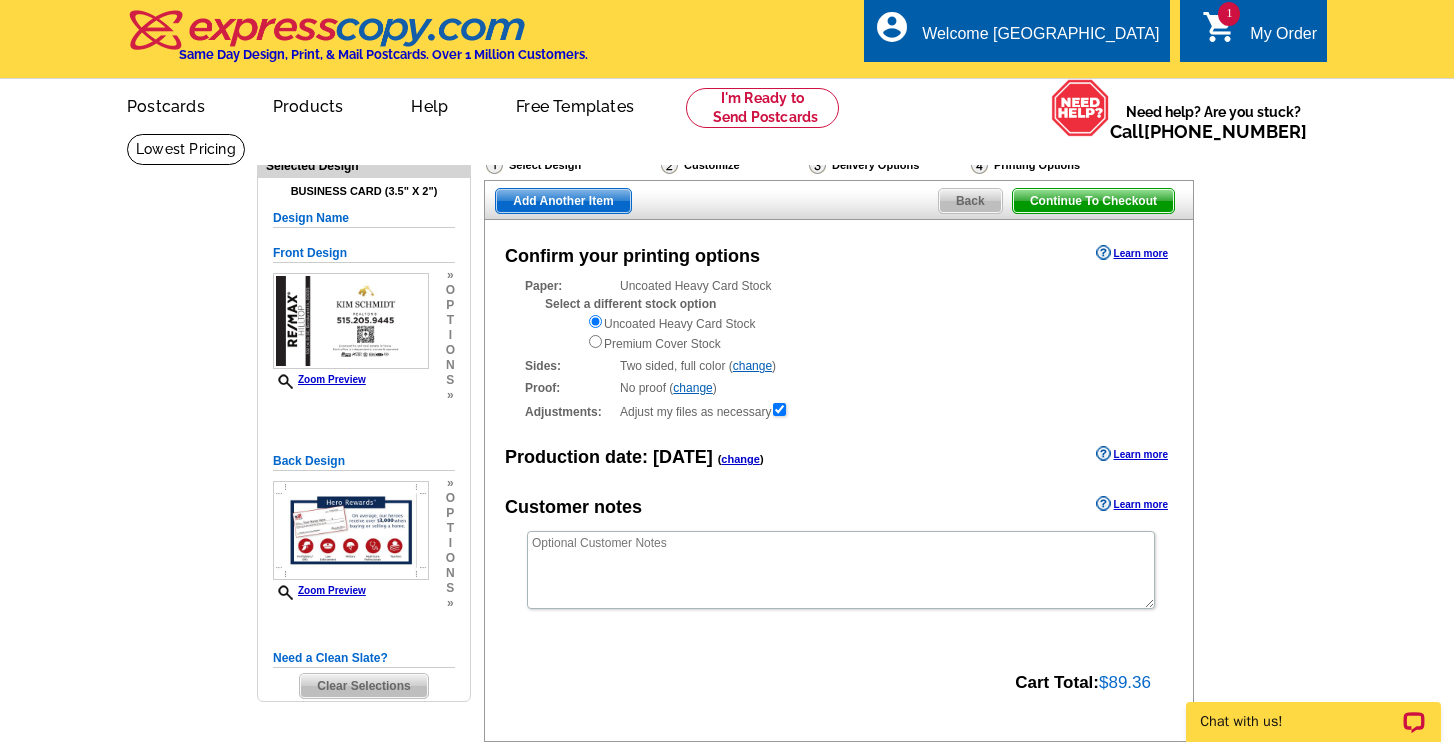 click on "Back" at bounding box center (970, 201) 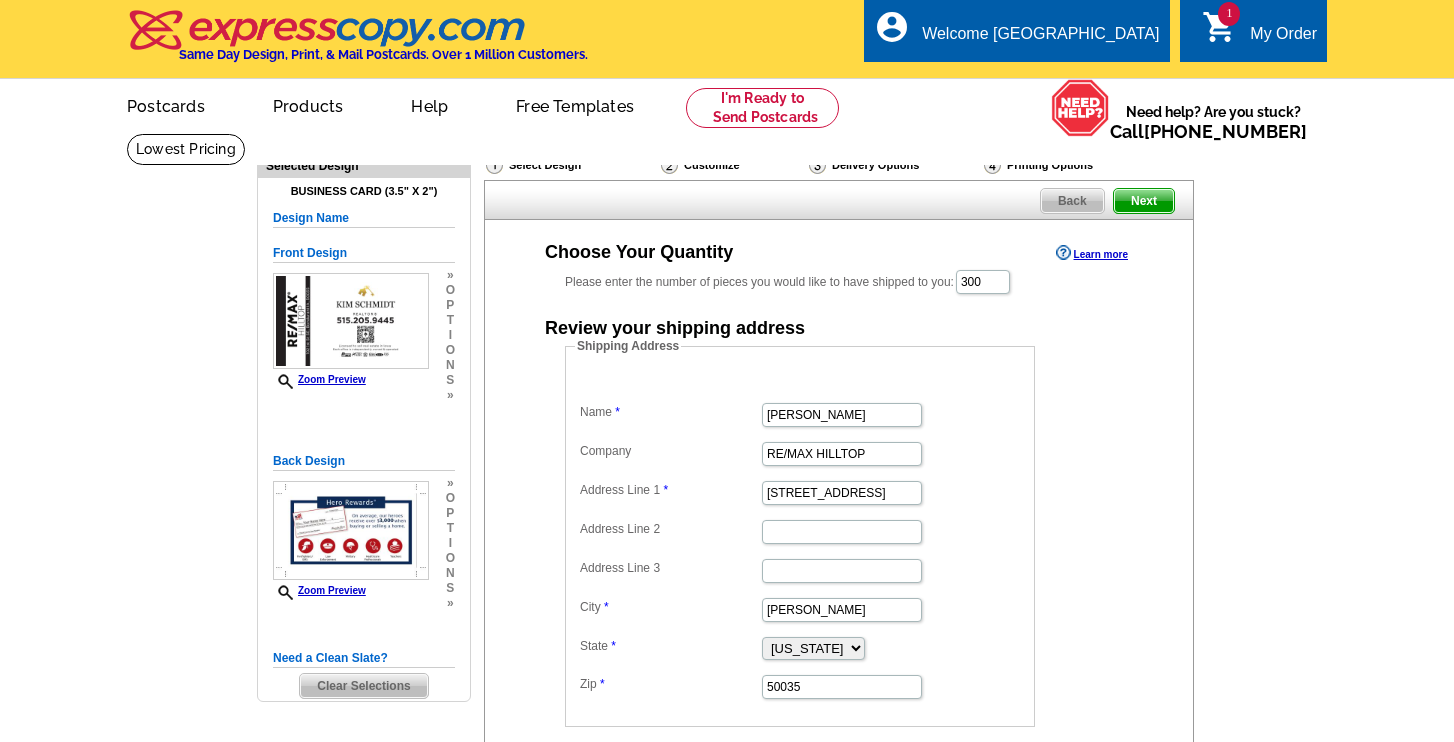 scroll, scrollTop: 0, scrollLeft: 0, axis: both 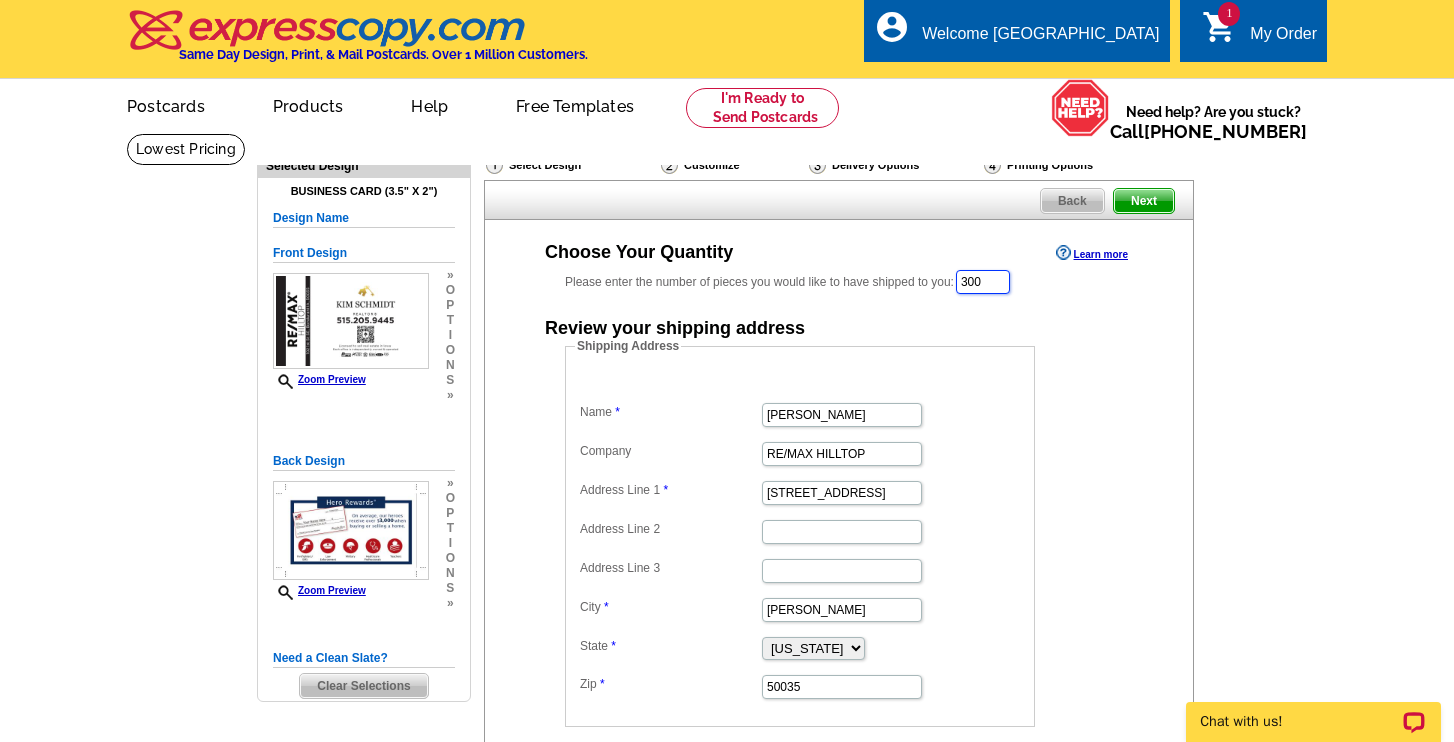 drag, startPoint x: 996, startPoint y: 286, endPoint x: 943, endPoint y: 278, distance: 53.600372 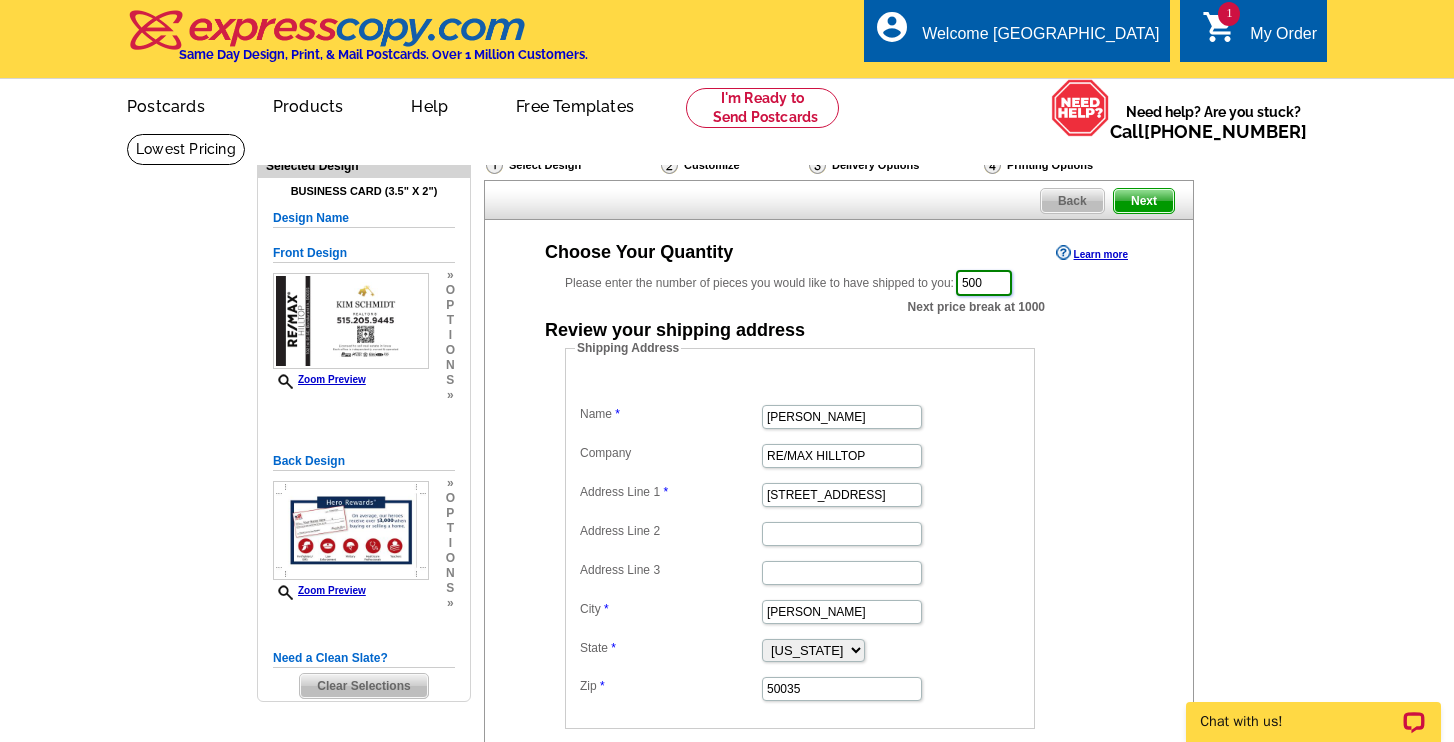 type on "500" 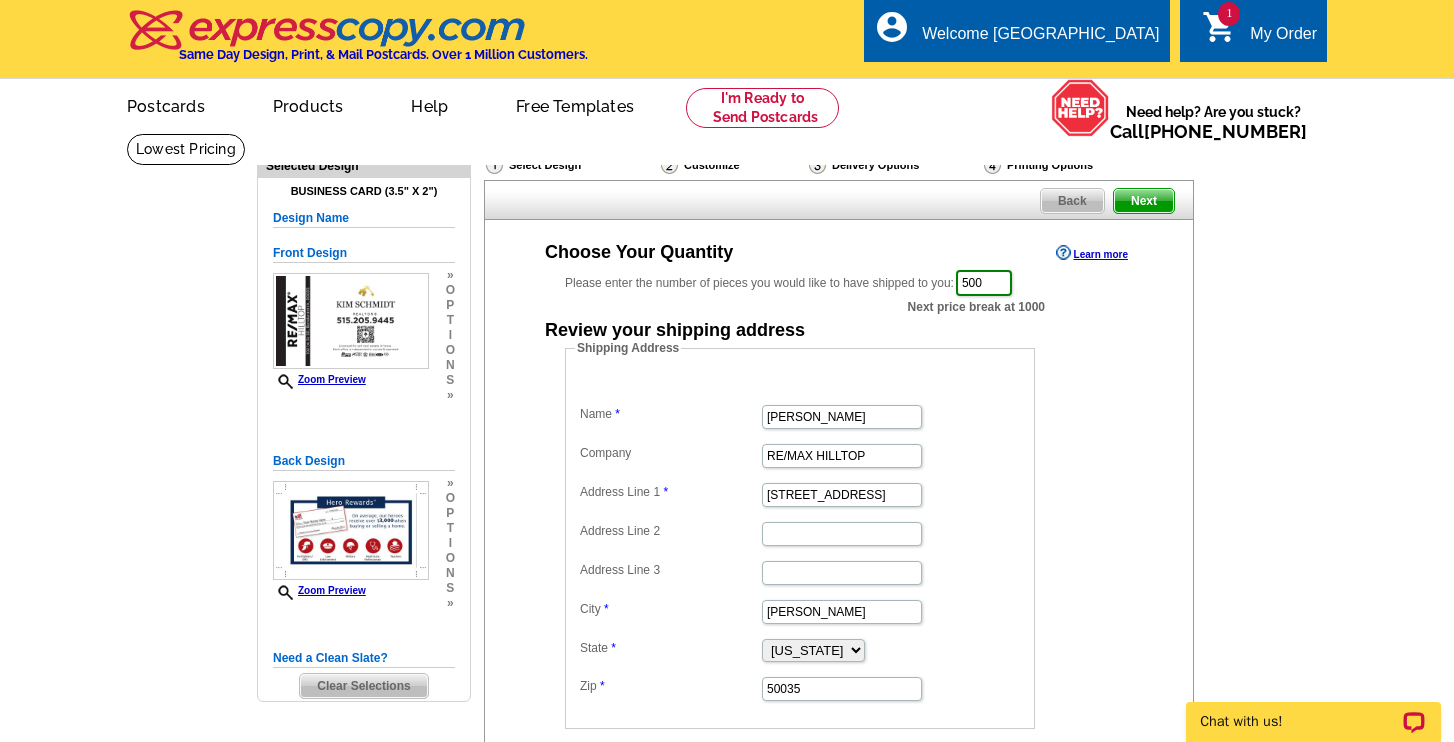 click on "Next" at bounding box center (1144, 201) 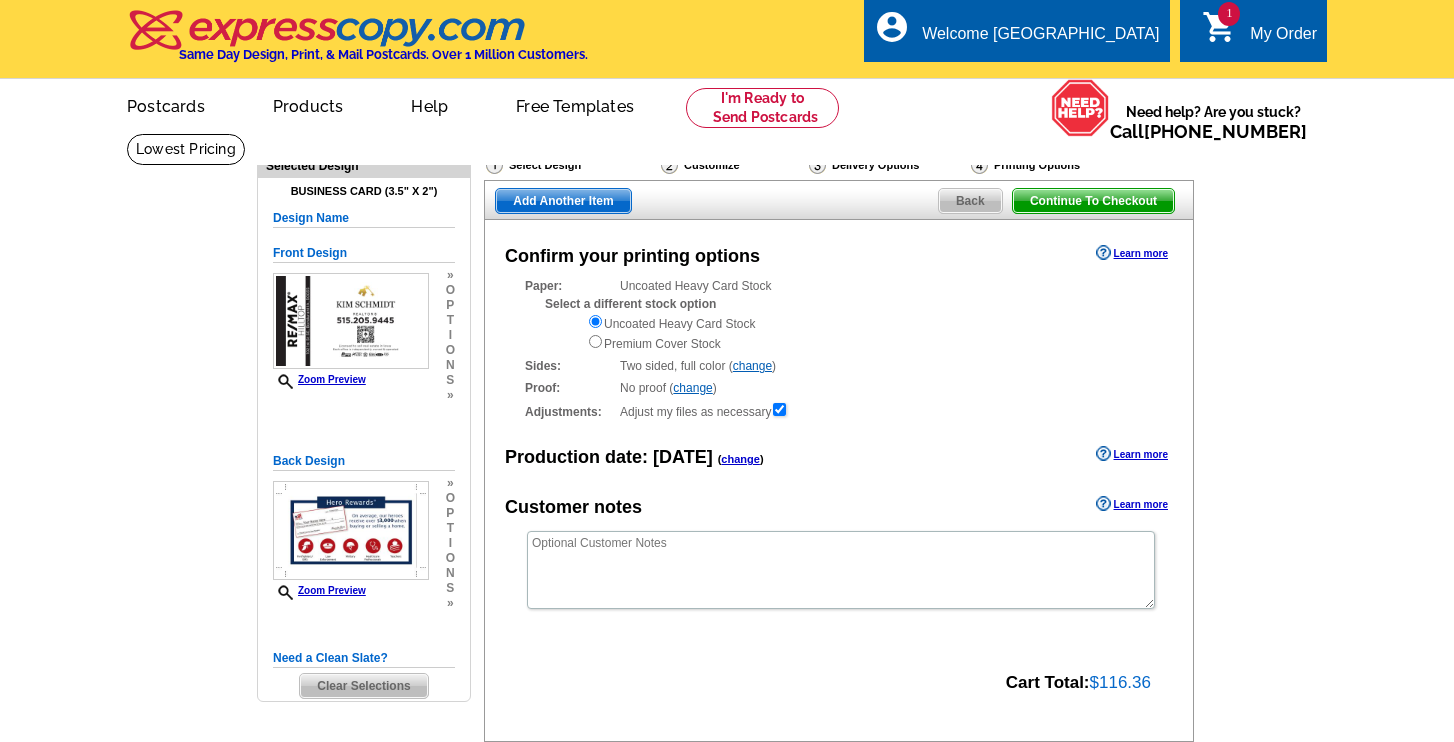 scroll, scrollTop: 0, scrollLeft: 0, axis: both 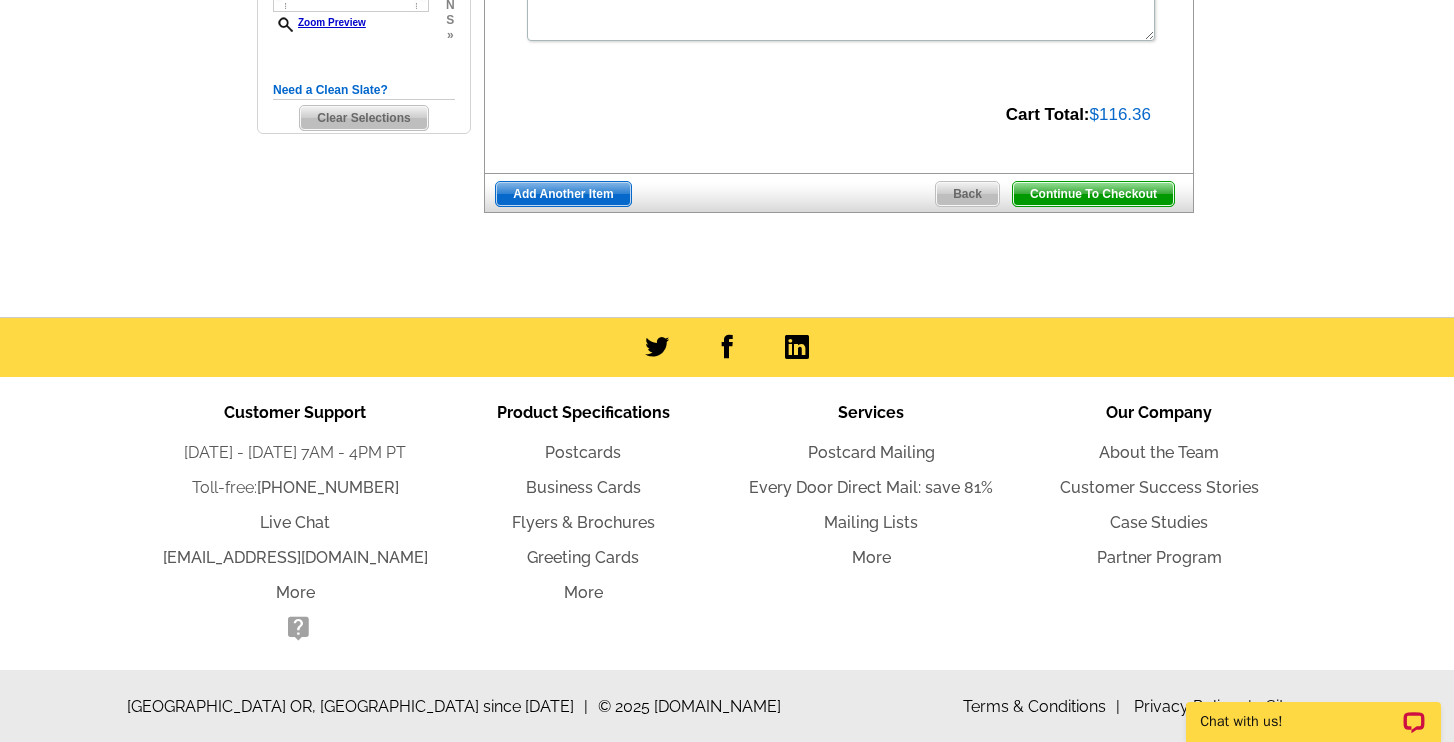 click on "Continue To Checkout" at bounding box center (1093, 194) 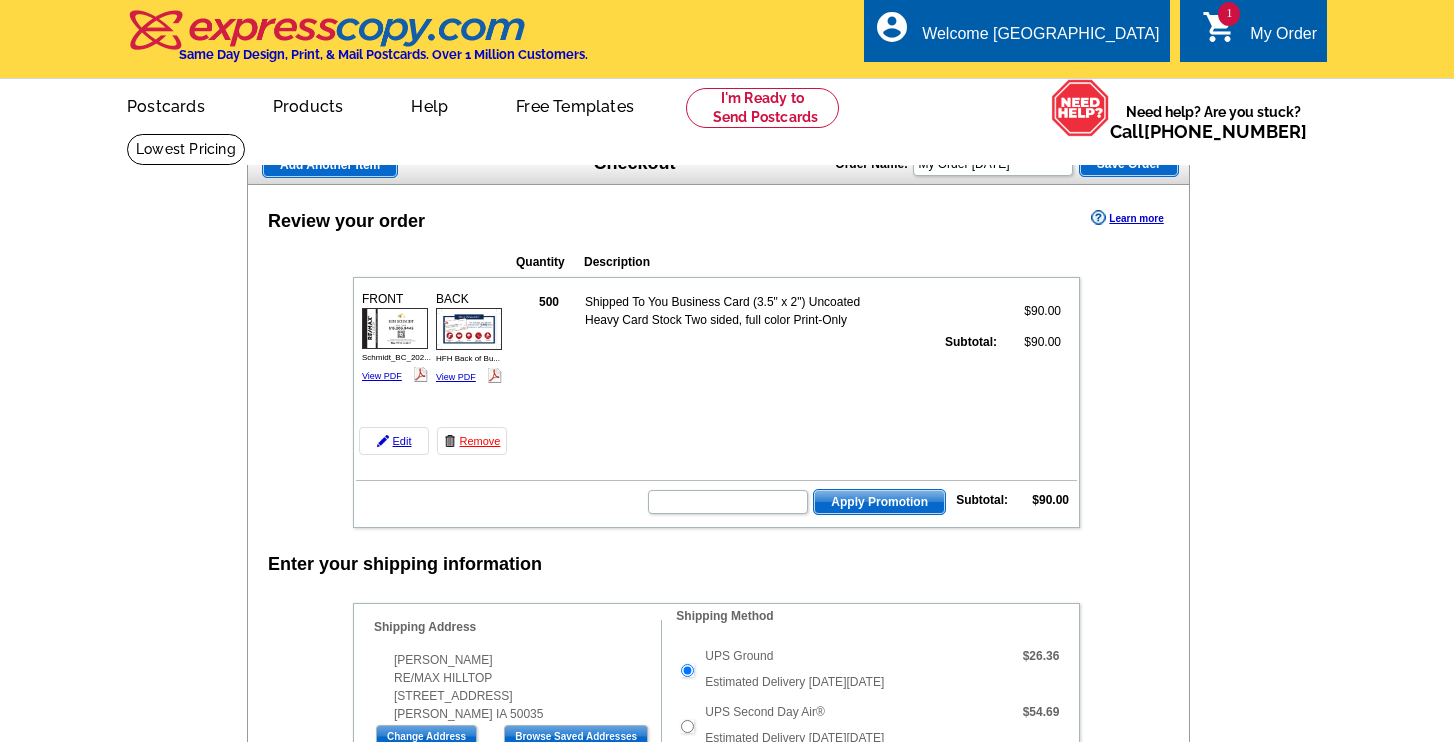 scroll, scrollTop: 0, scrollLeft: 0, axis: both 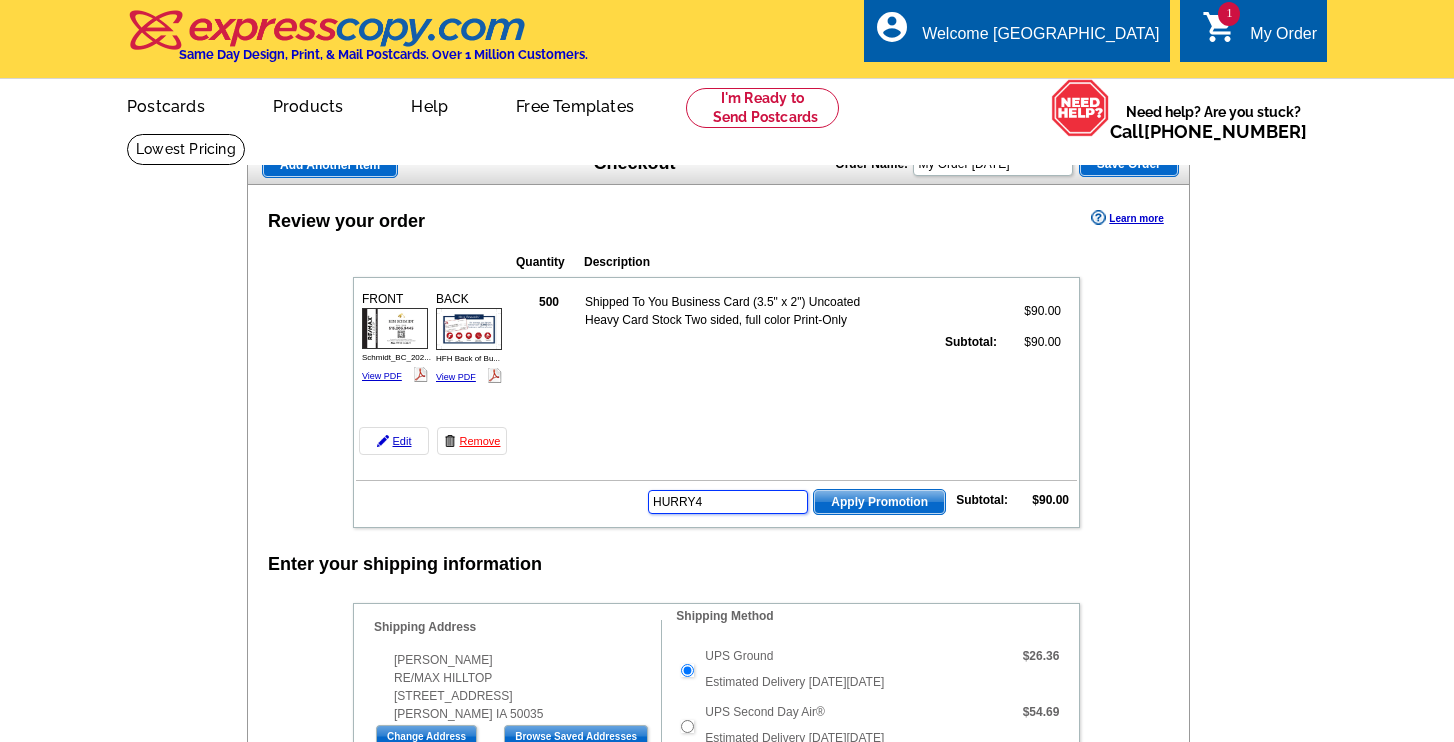 type on "HURRY40" 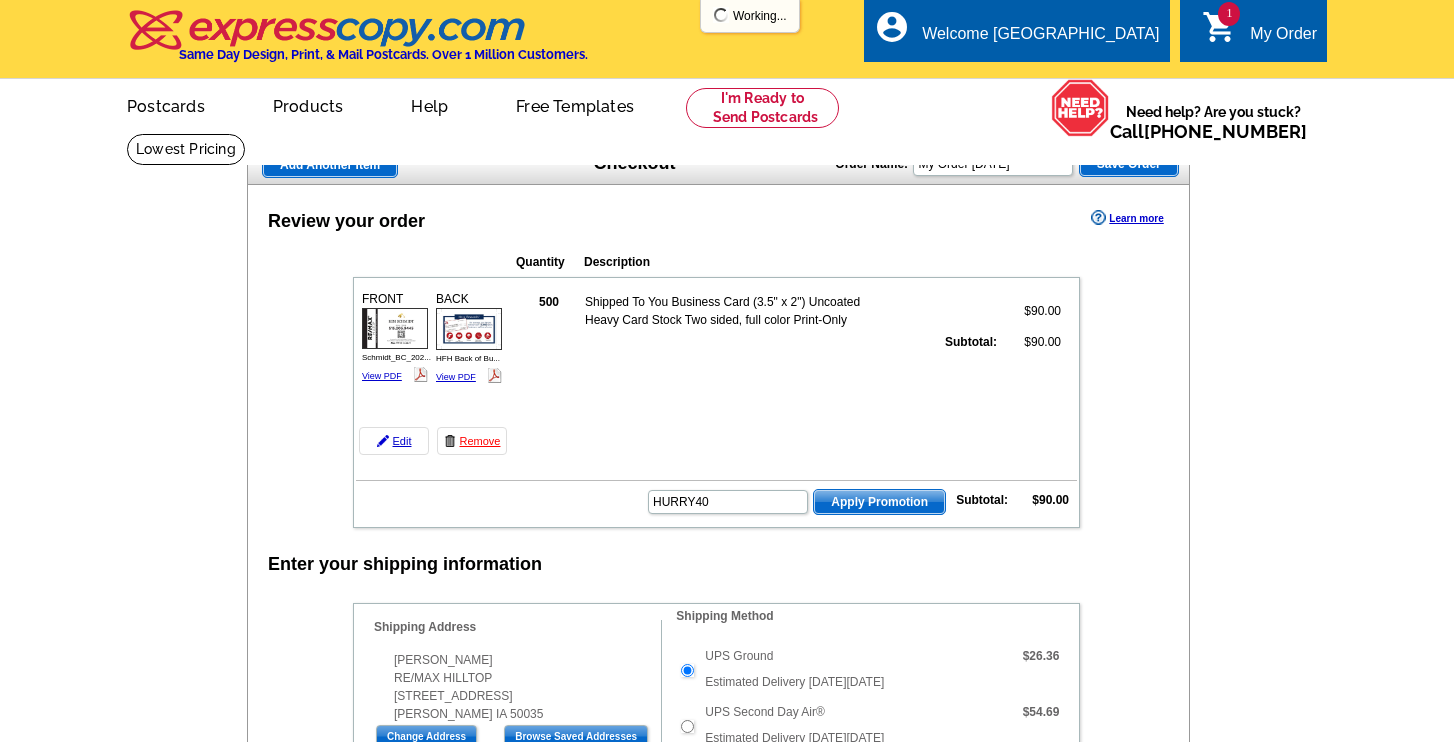 scroll, scrollTop: 0, scrollLeft: 0, axis: both 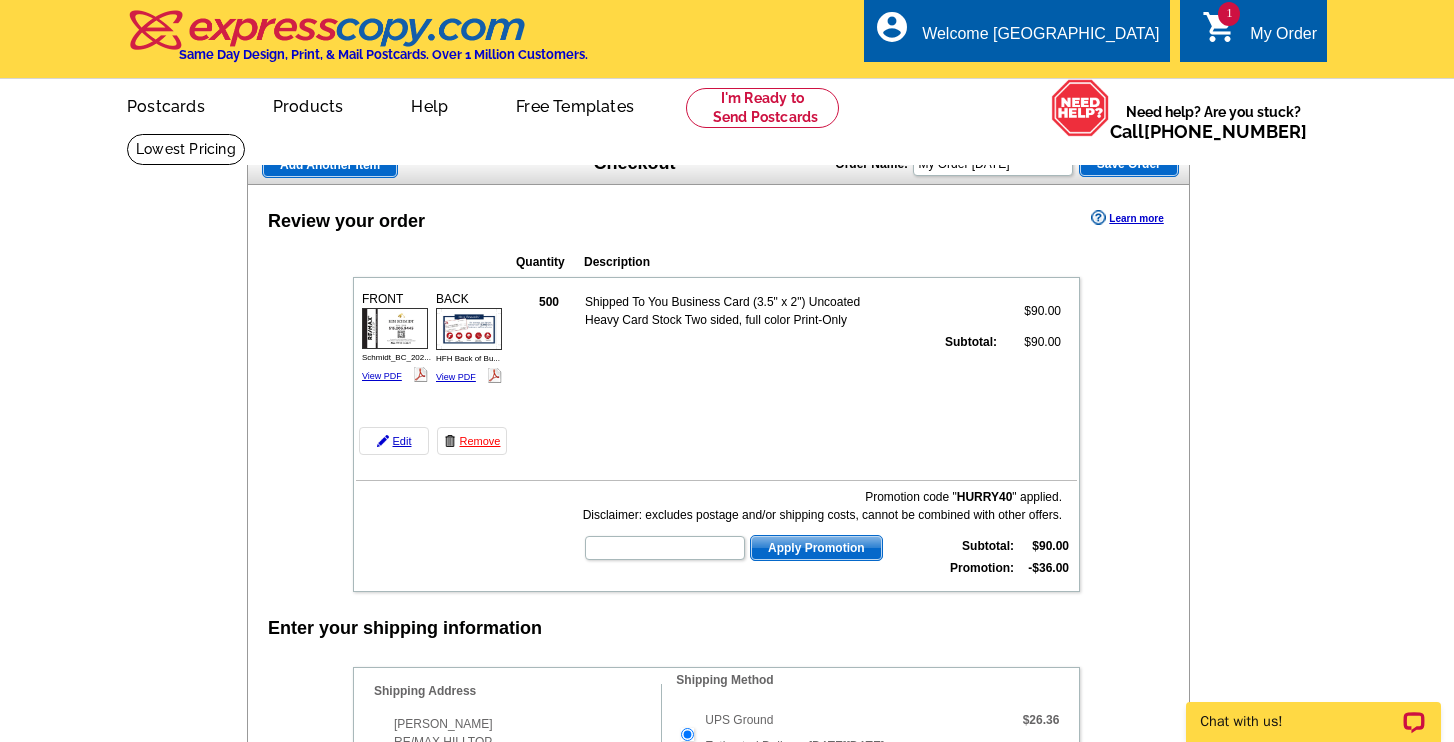 click at bounding box center [0, 2269] 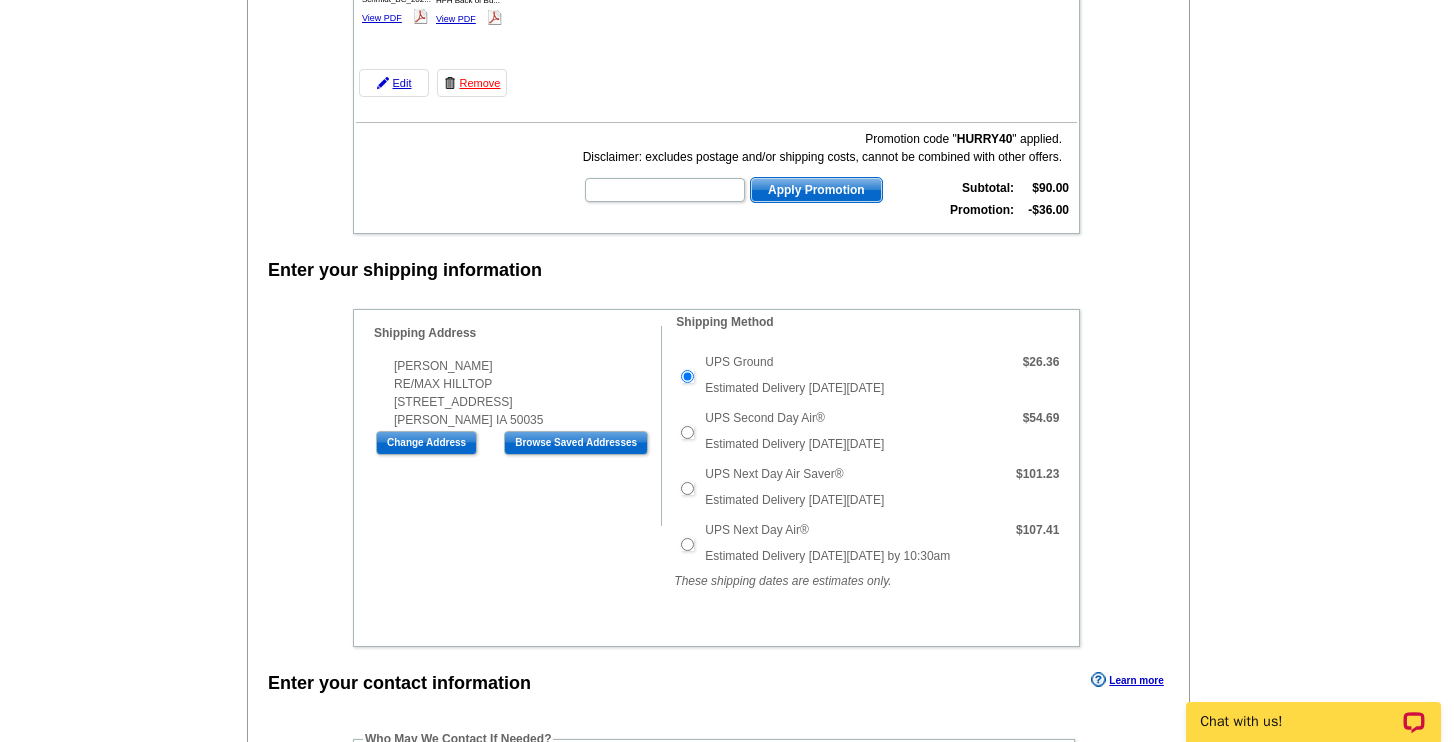 scroll, scrollTop: 102, scrollLeft: 0, axis: vertical 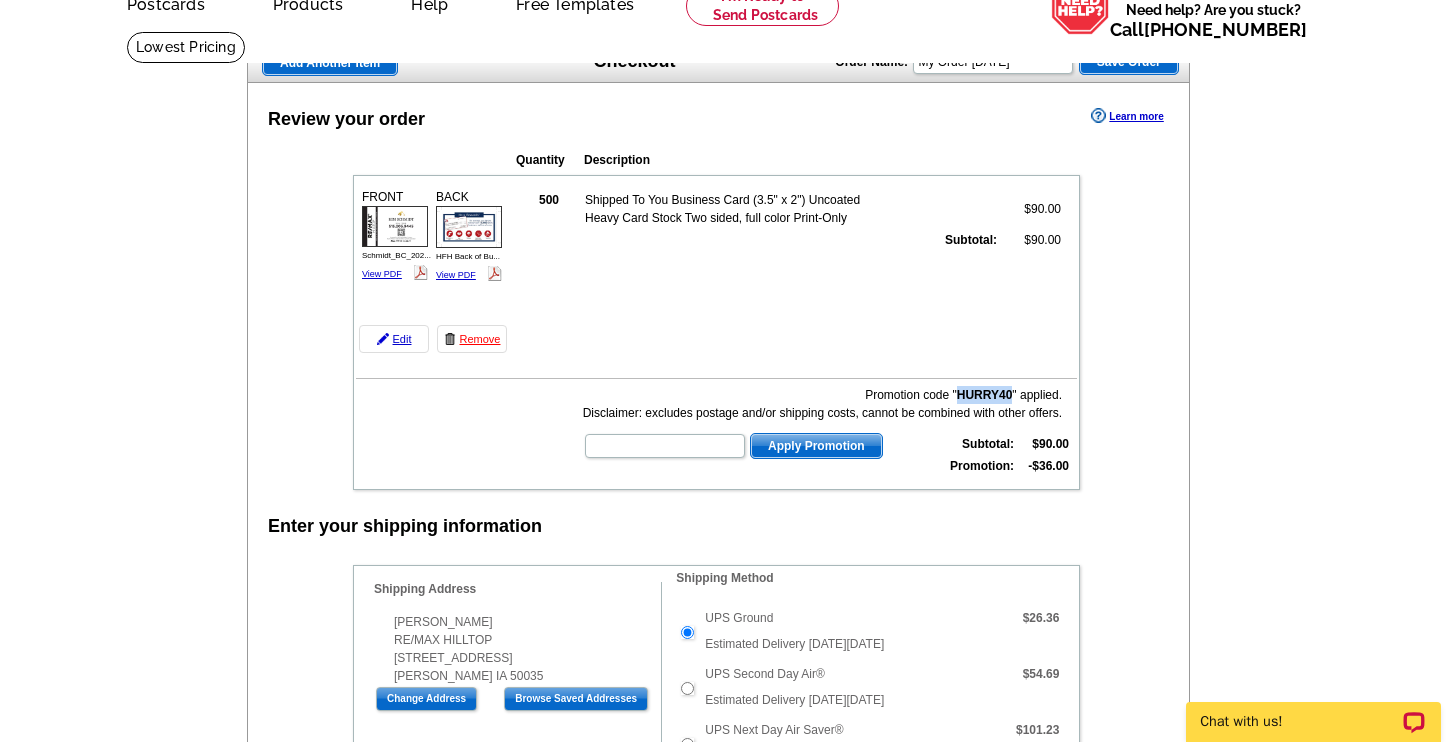 drag, startPoint x: 959, startPoint y: 392, endPoint x: 1011, endPoint y: 393, distance: 52.009613 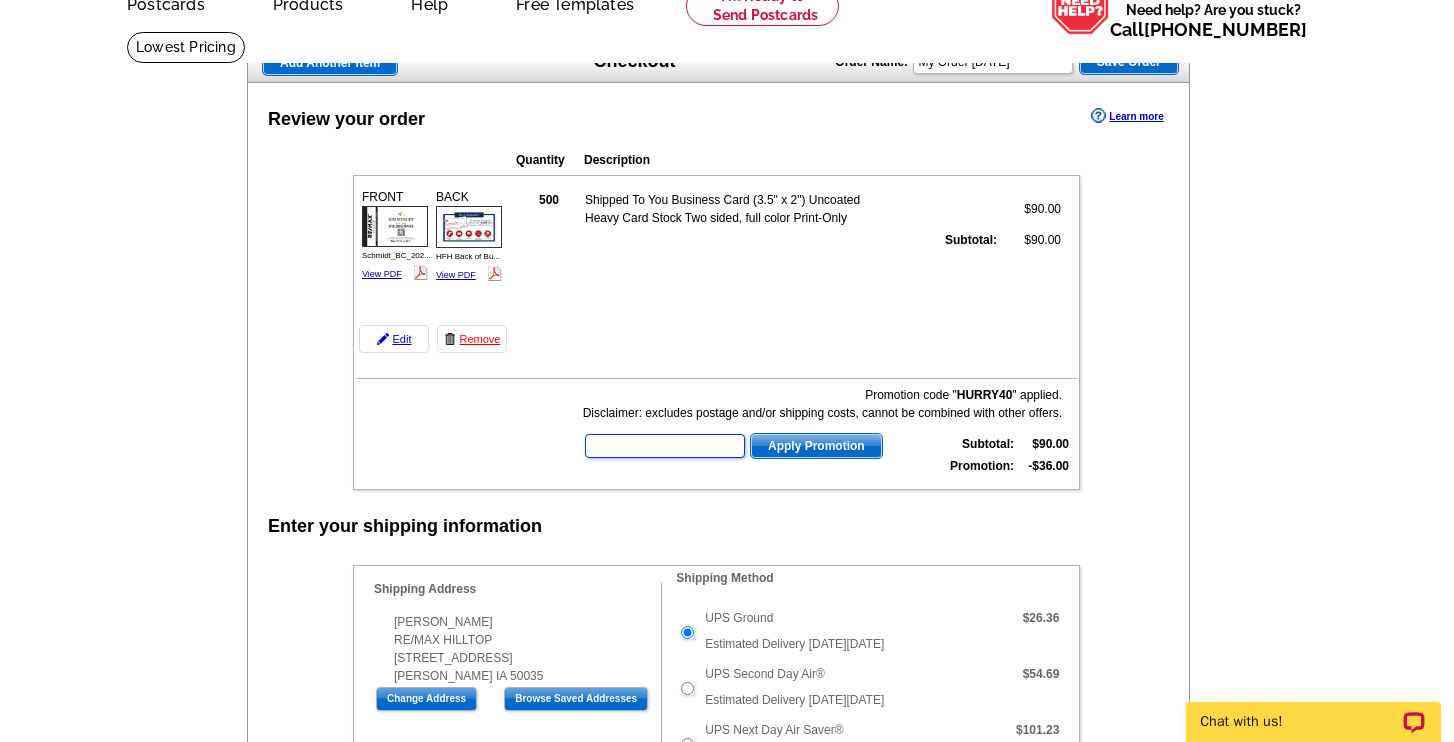 click at bounding box center (665, 446) 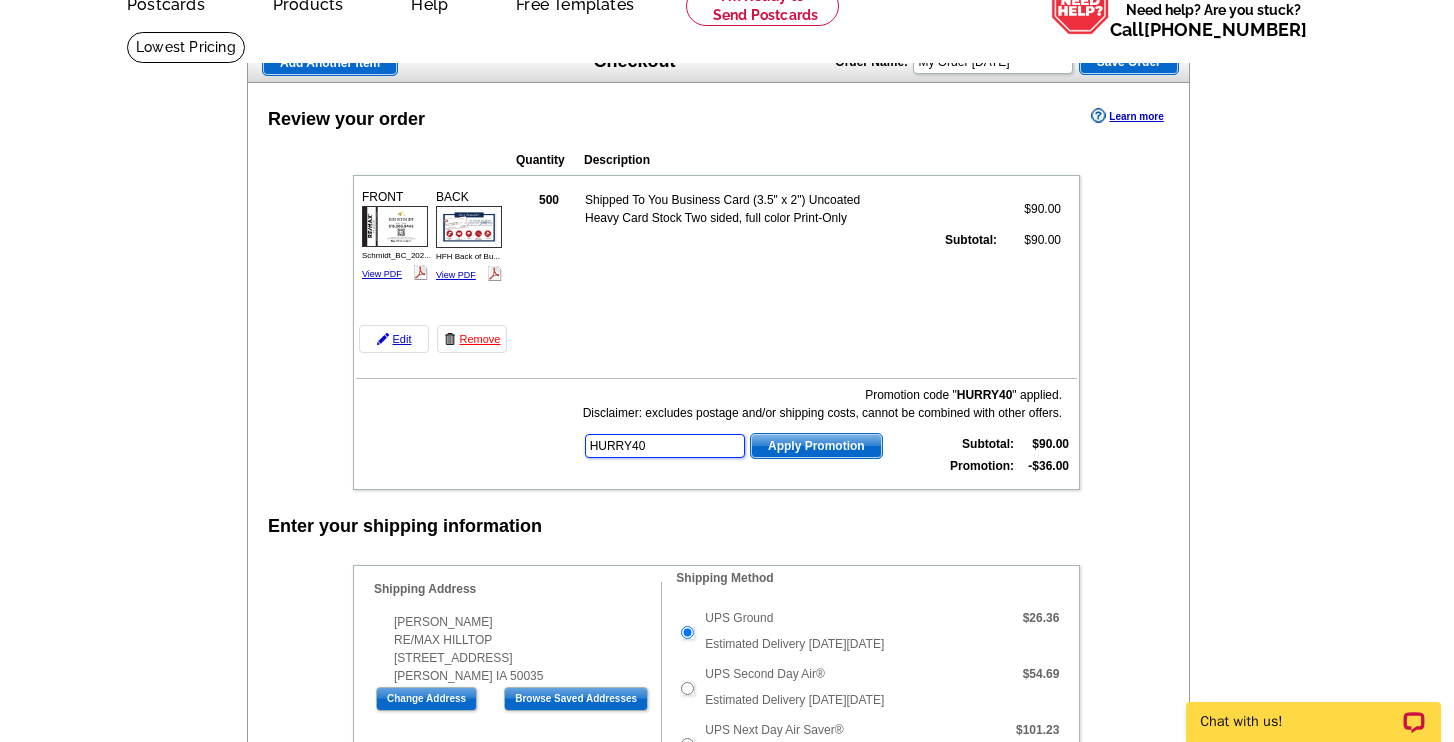 type on "HURRY40" 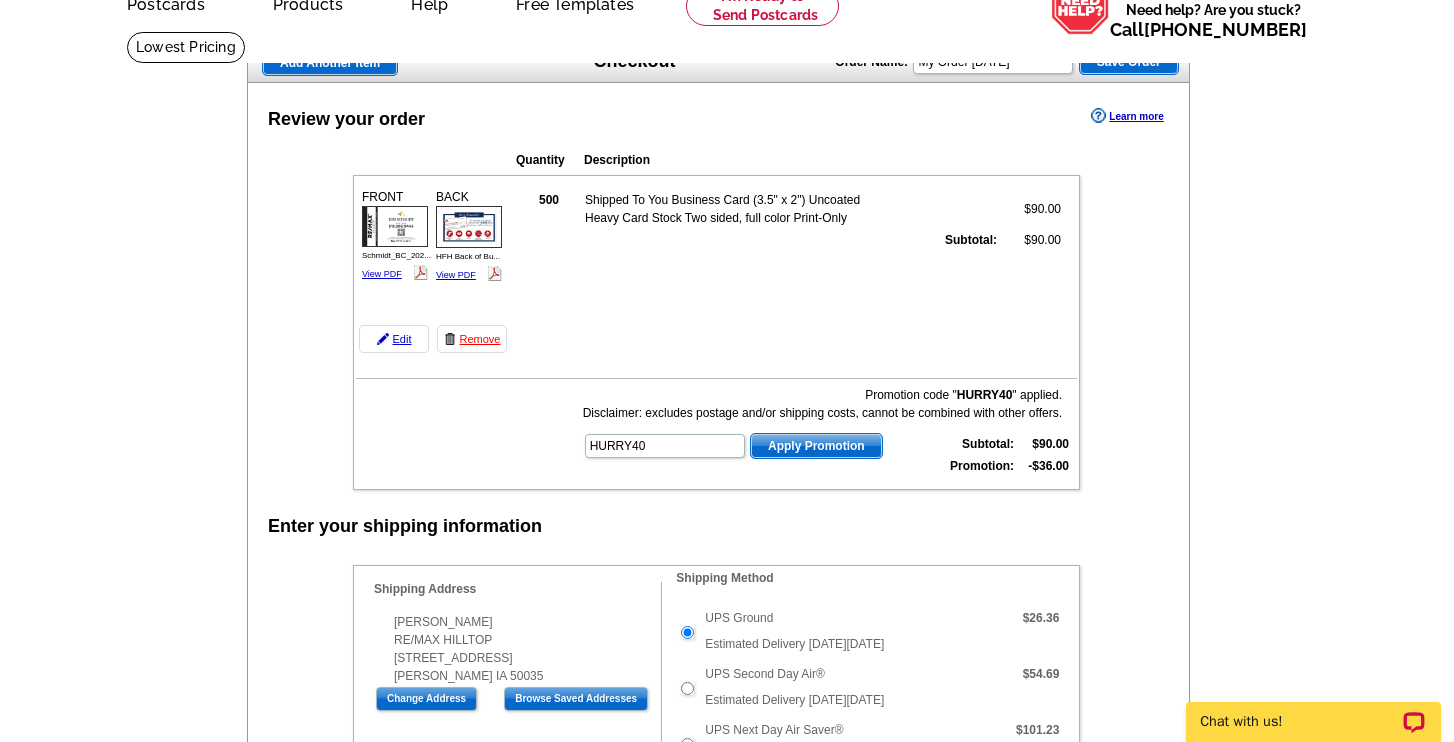click on "Apply Promotion" at bounding box center [816, 446] 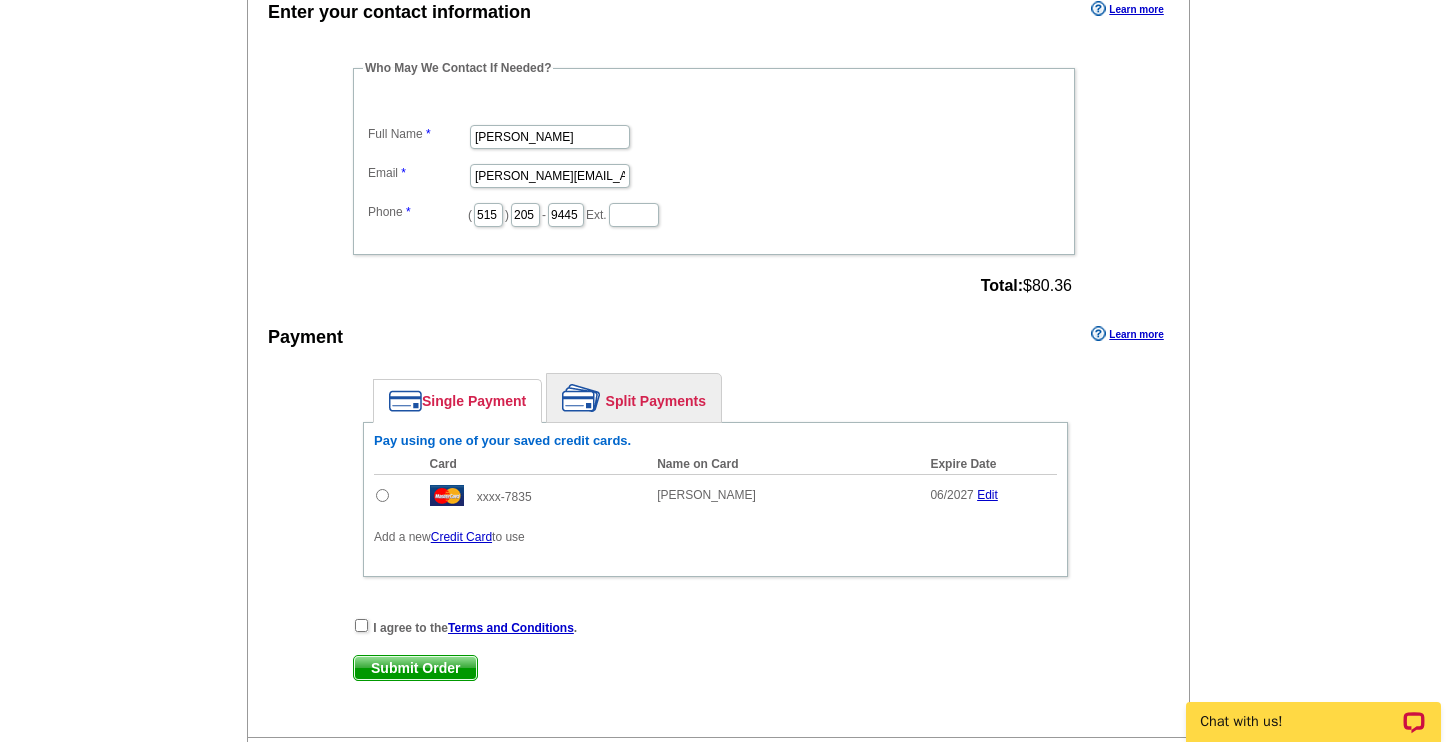 scroll, scrollTop: 1036, scrollLeft: 0, axis: vertical 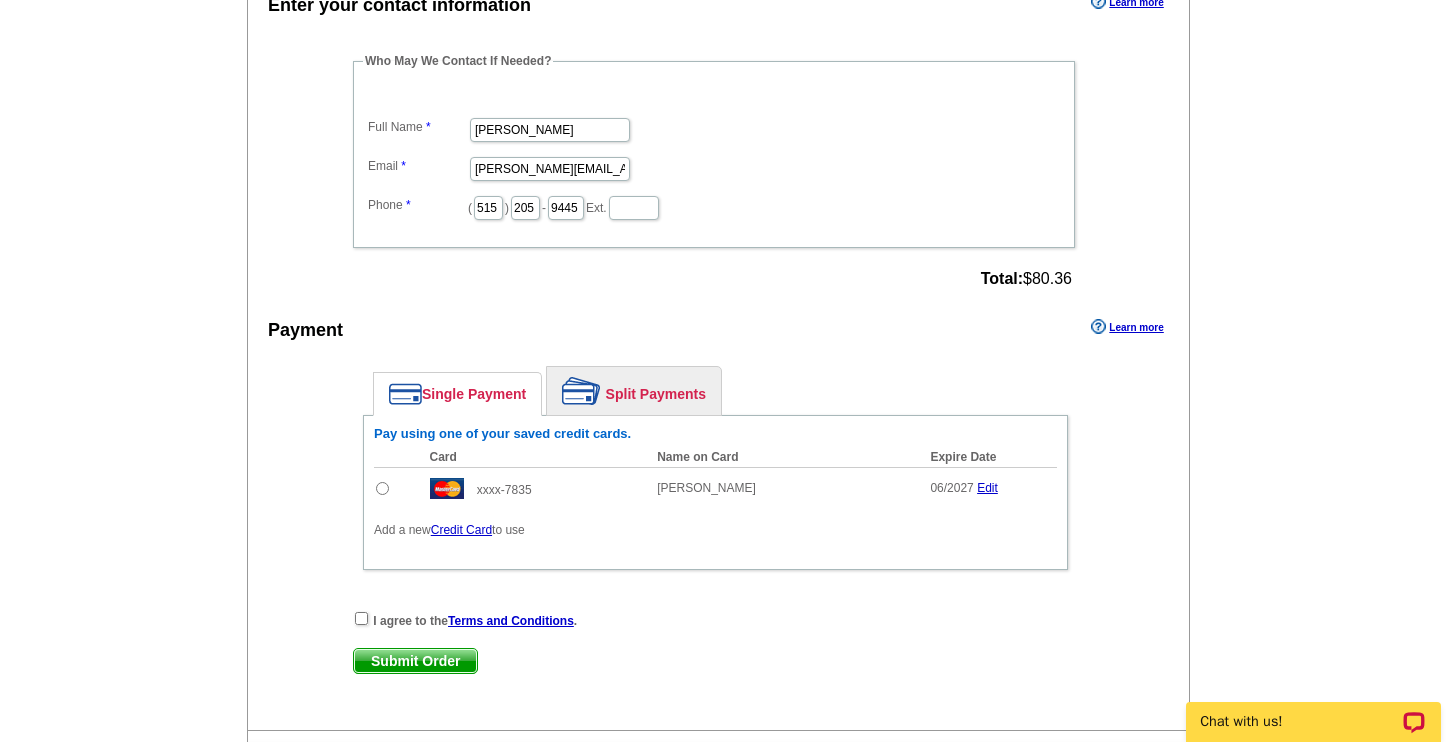 click at bounding box center [382, 488] 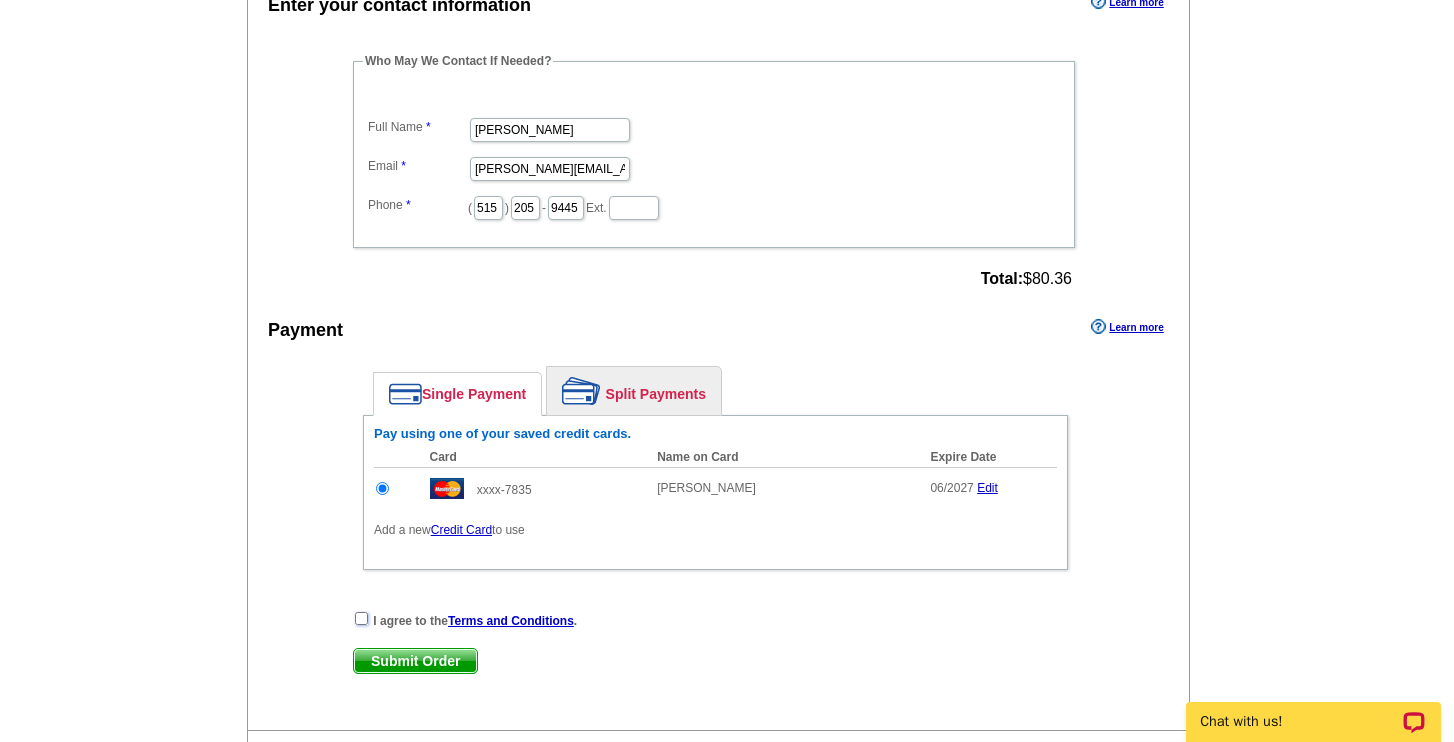 click at bounding box center [361, 618] 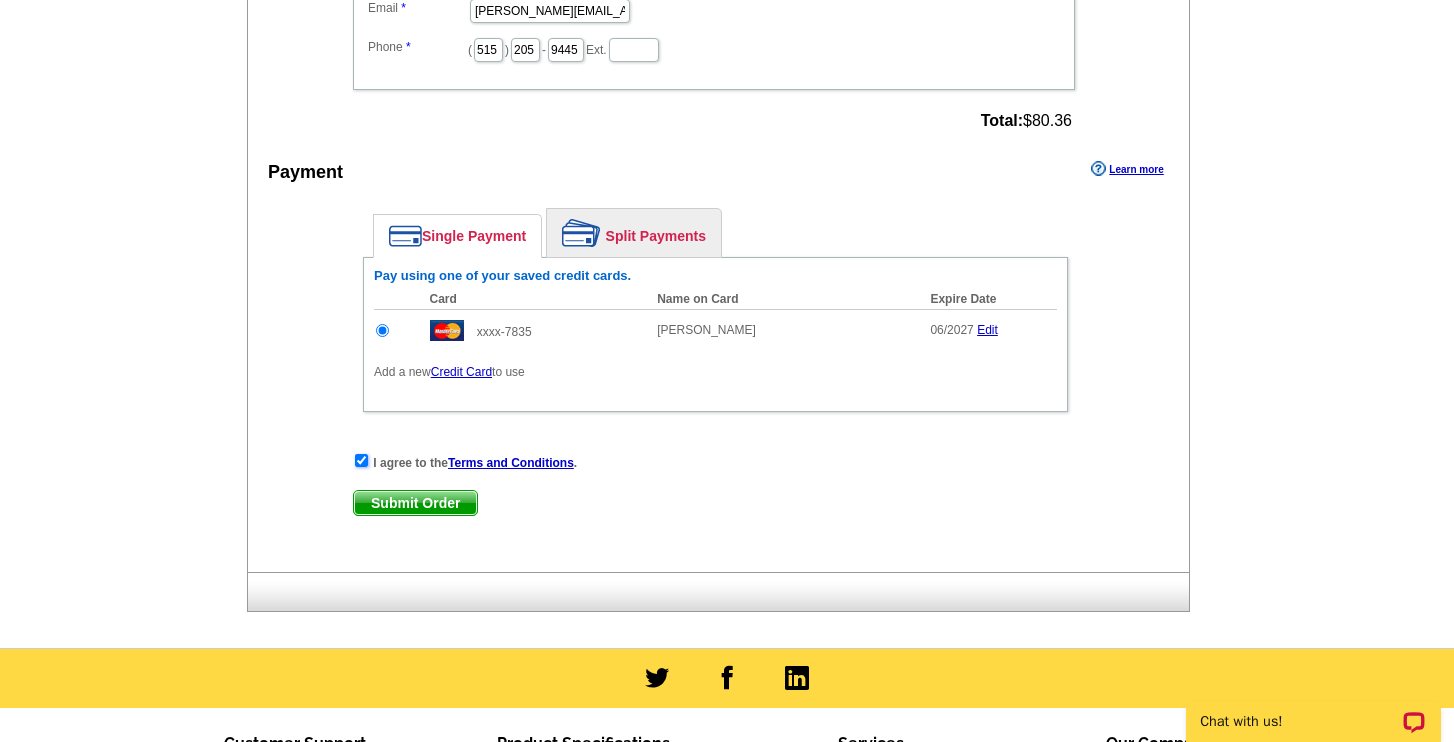 scroll, scrollTop: 1210, scrollLeft: 0, axis: vertical 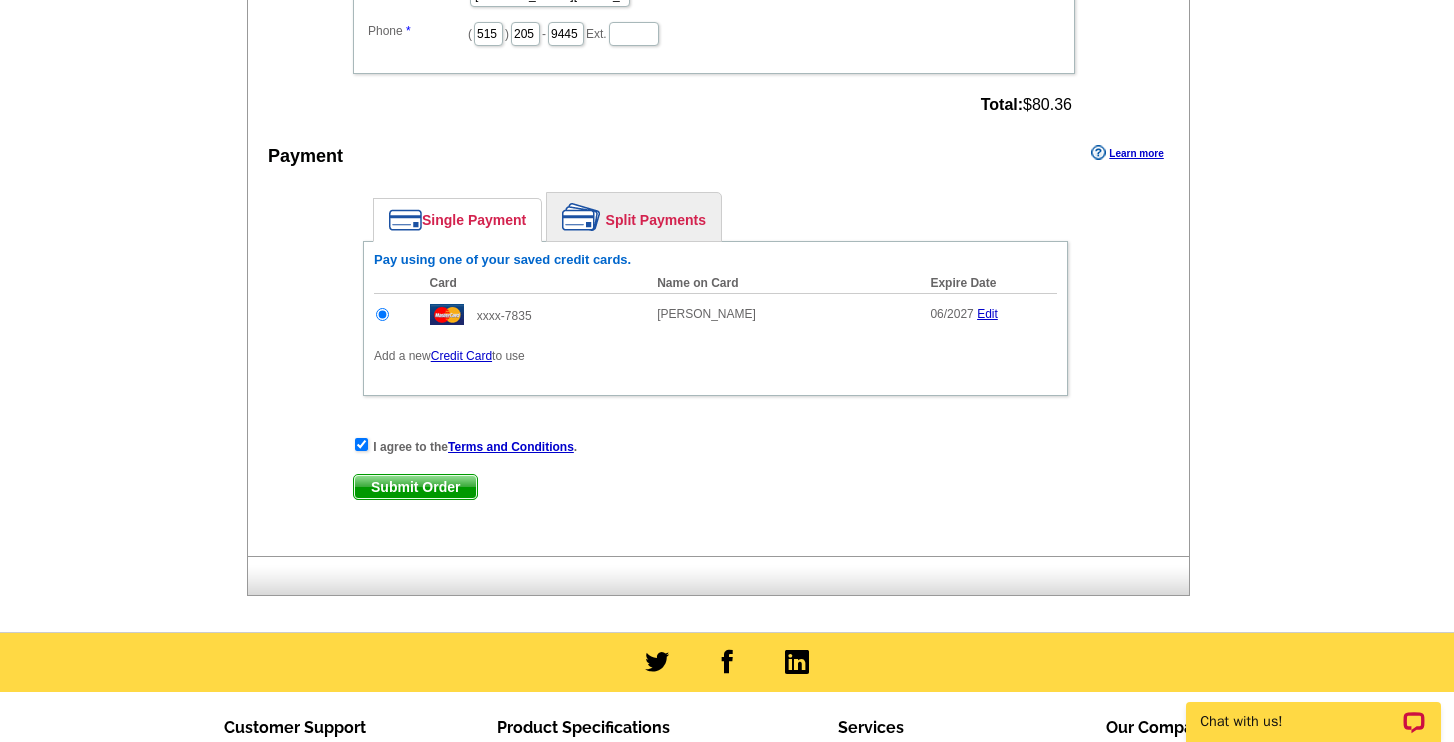 click on "Submit Order" at bounding box center [415, 487] 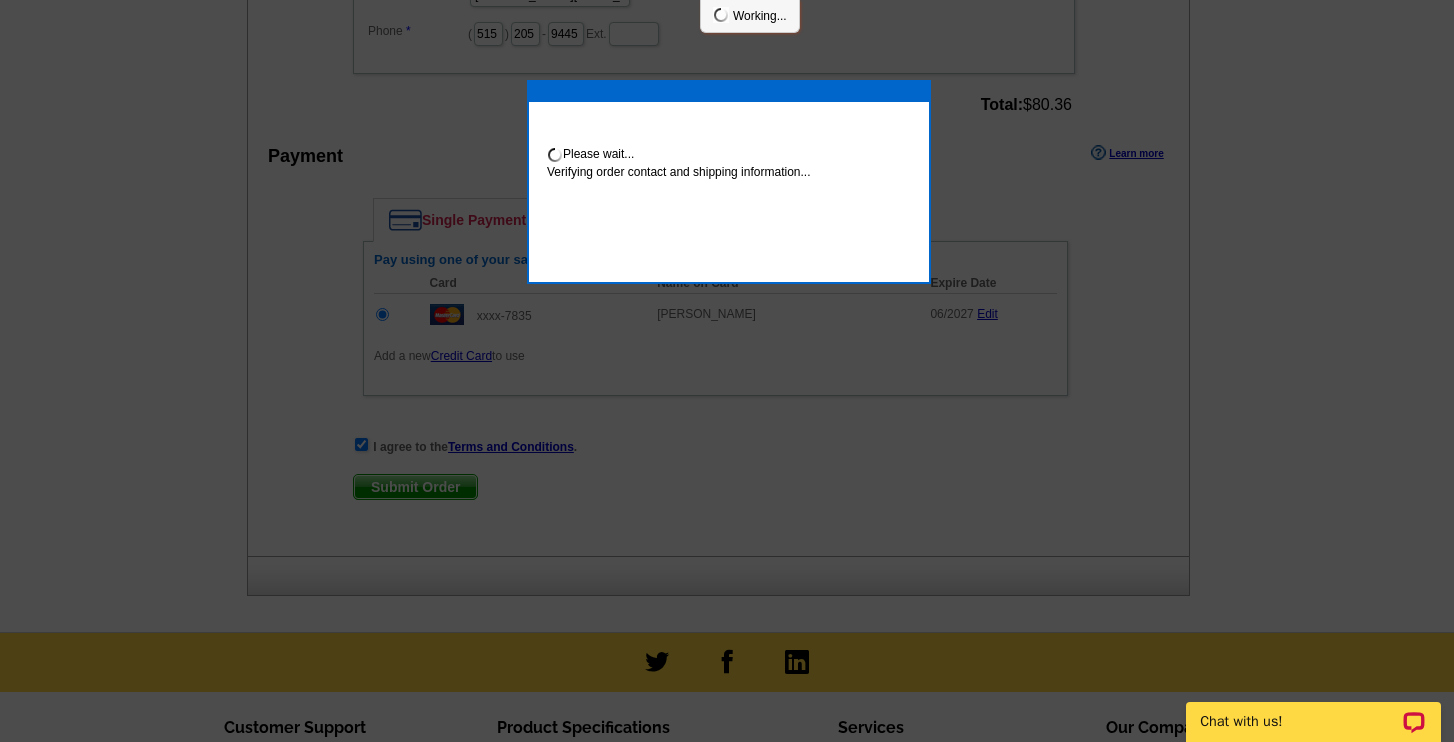 scroll, scrollTop: 1202, scrollLeft: 0, axis: vertical 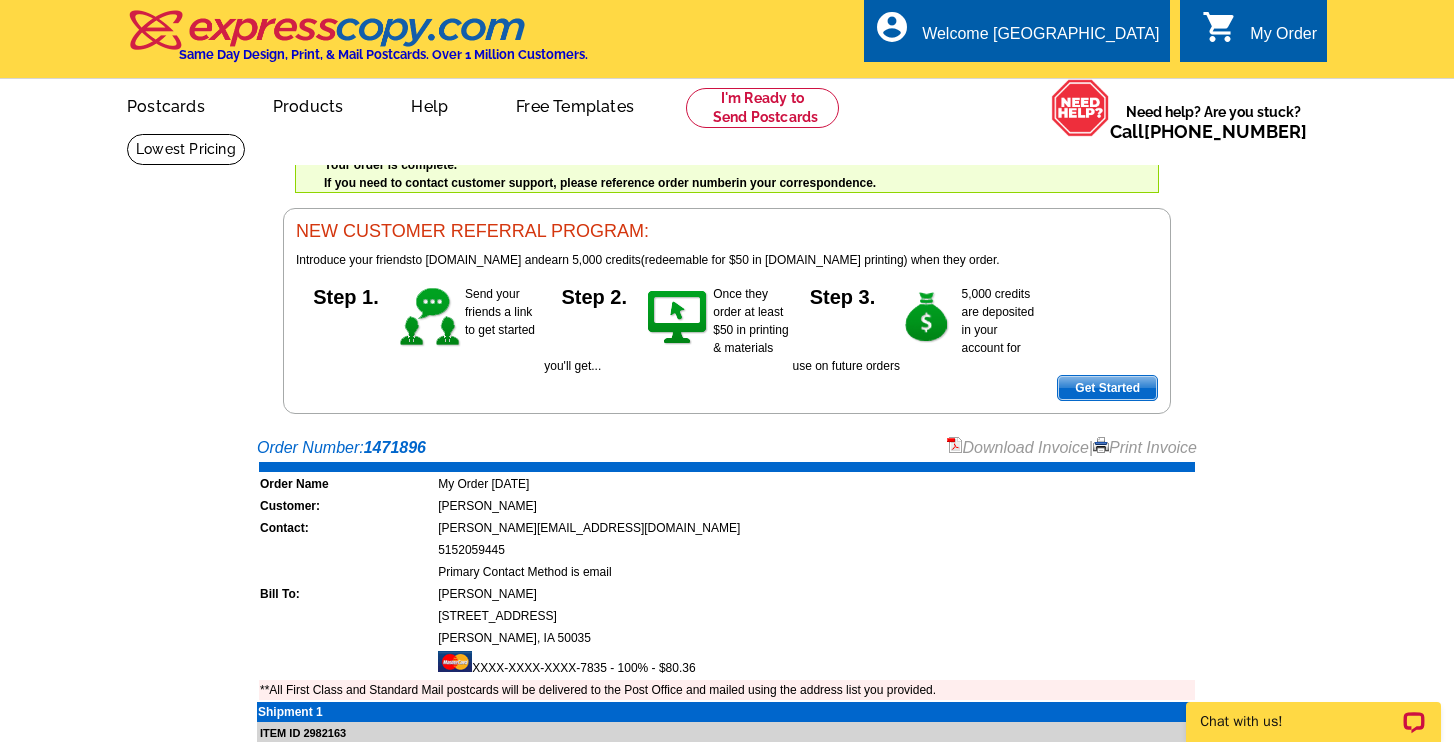 click on "My Order" at bounding box center (1283, 39) 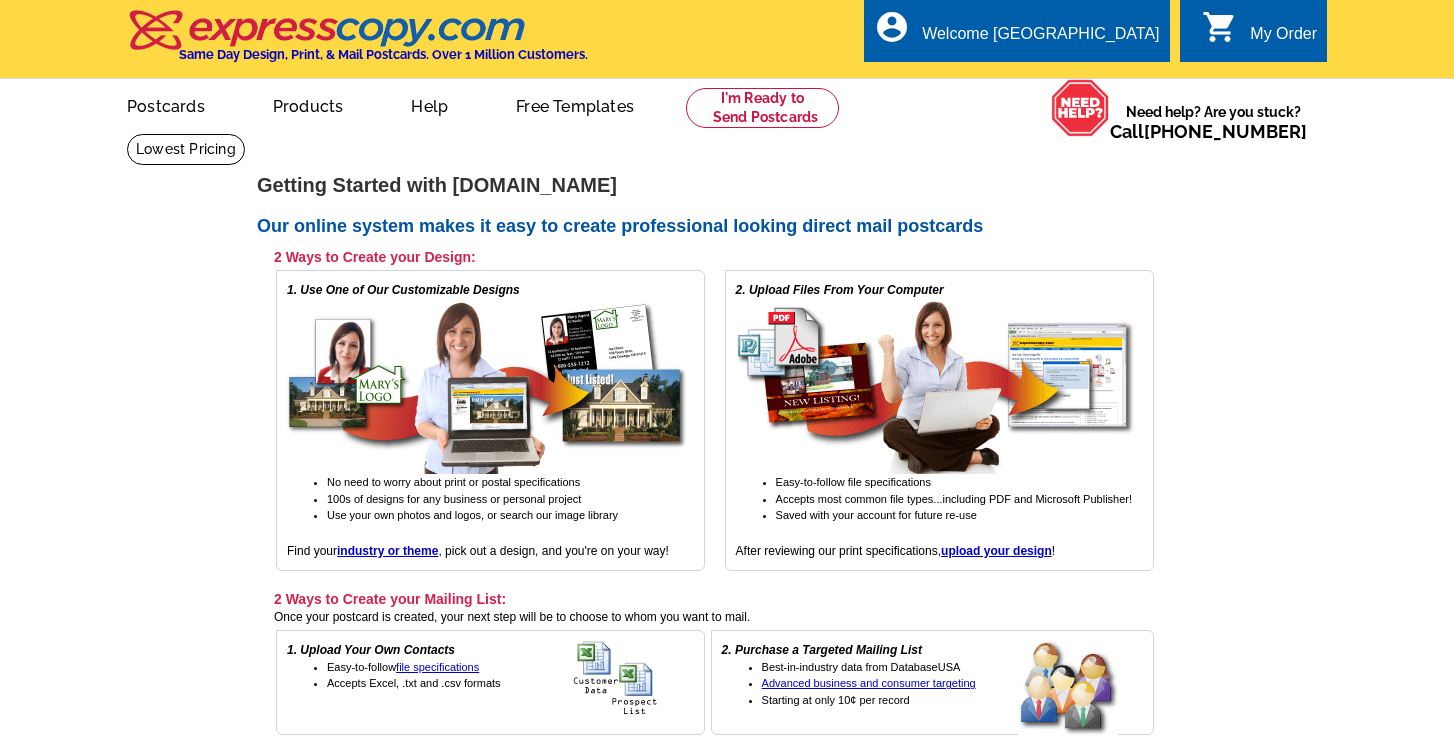 scroll, scrollTop: 0, scrollLeft: 0, axis: both 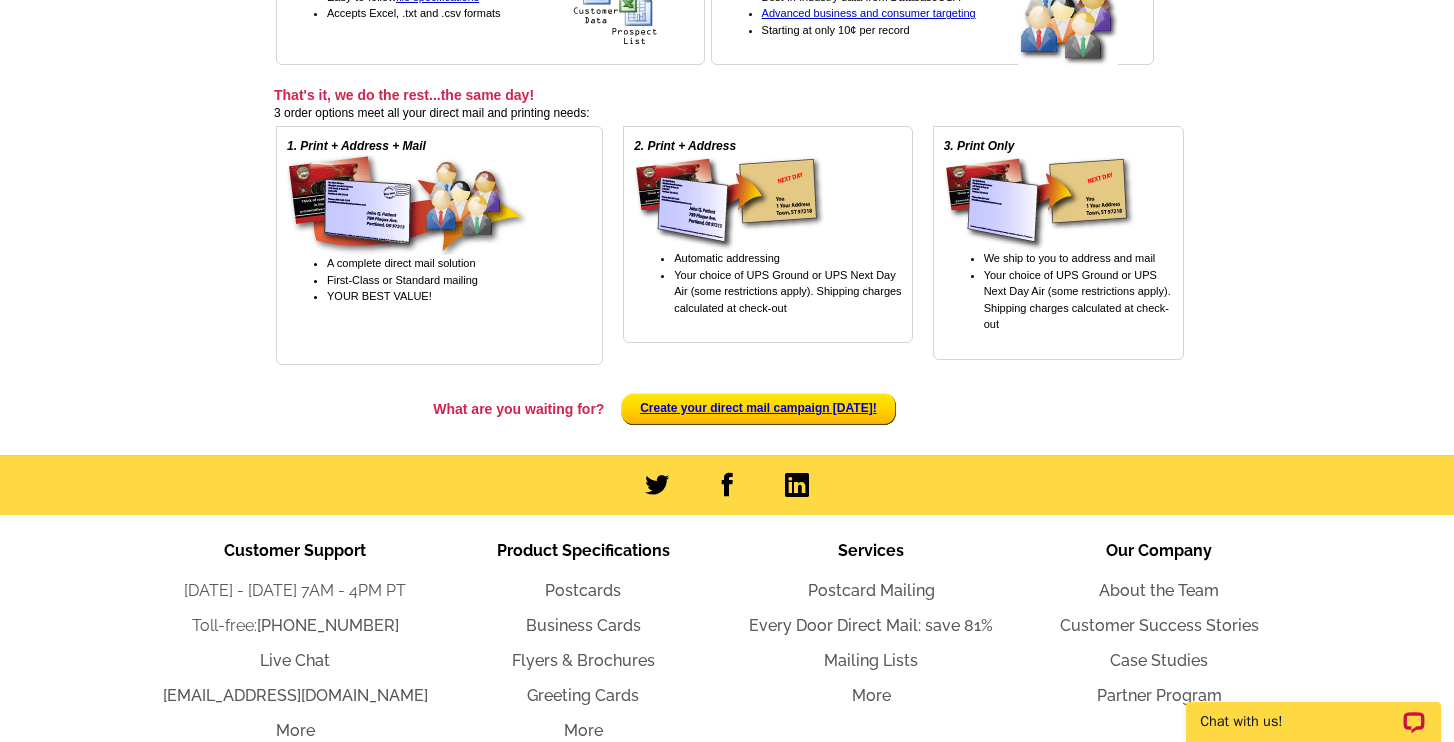 click on "expresscopy.com  > Getting Started
Getting Started with expresscopy.com
Our online system makes it easy to create professional looking direct mail postcards
2 Ways to Create your Design:
1. Use One of Our Customizable Designs
No need to worry about print or postal specifications
100s of designs for any business or personal project
Use your own photos and logos, or search our image library
Find your  industry or theme , pick out a design, and you're on your way!
2. Upload Files From Your Computer
Easy-to-follow file specifications
Accepts most common file types...including PDF and Microsoft Publisher!
Saved with your account for future re-use
After reviewing our print specifications,  upload your design !
2 Ways to Create your Mailing List:
Once your postcard is created, your next step will be to choose to whom you want to mail.
1. Upload Your Own Contacts" at bounding box center (727, -41) 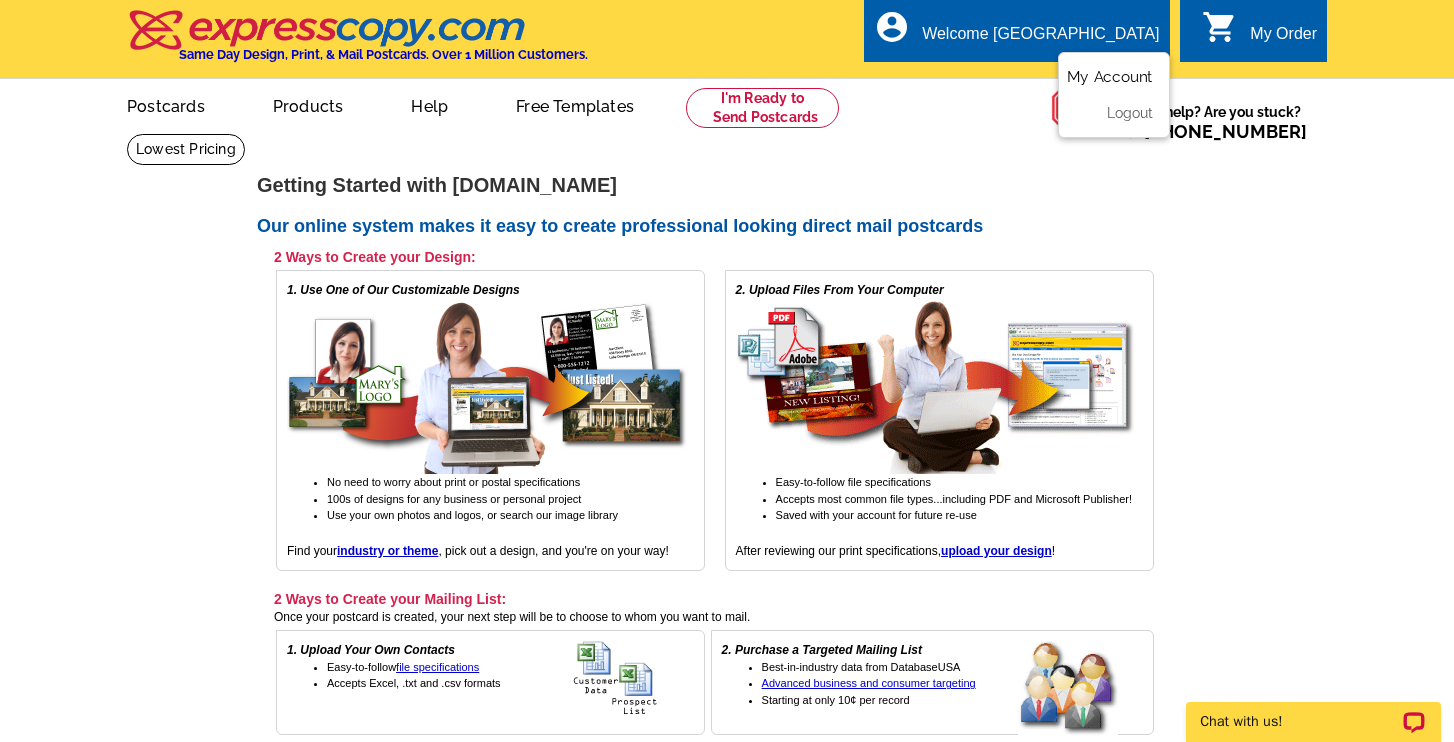 click on "My Account" at bounding box center [1110, 77] 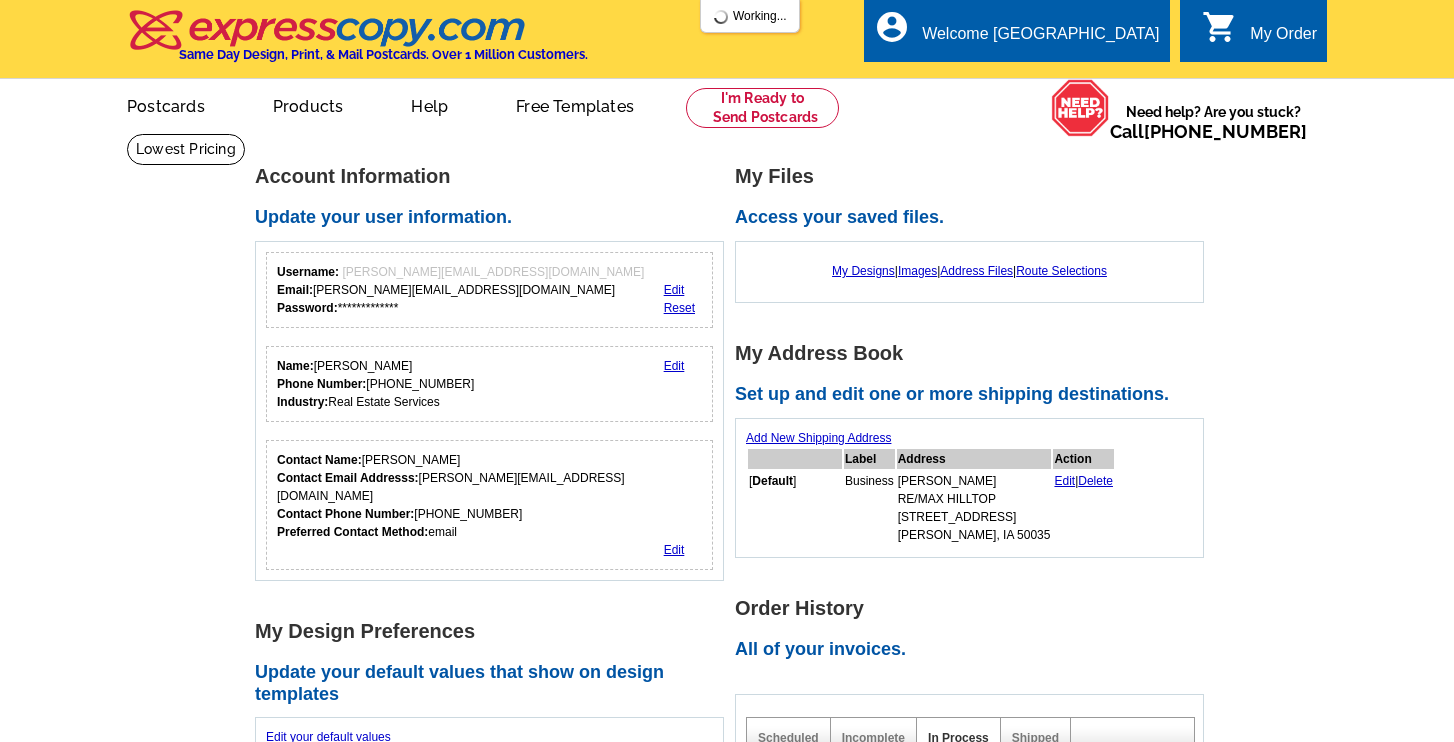 scroll, scrollTop: 0, scrollLeft: 0, axis: both 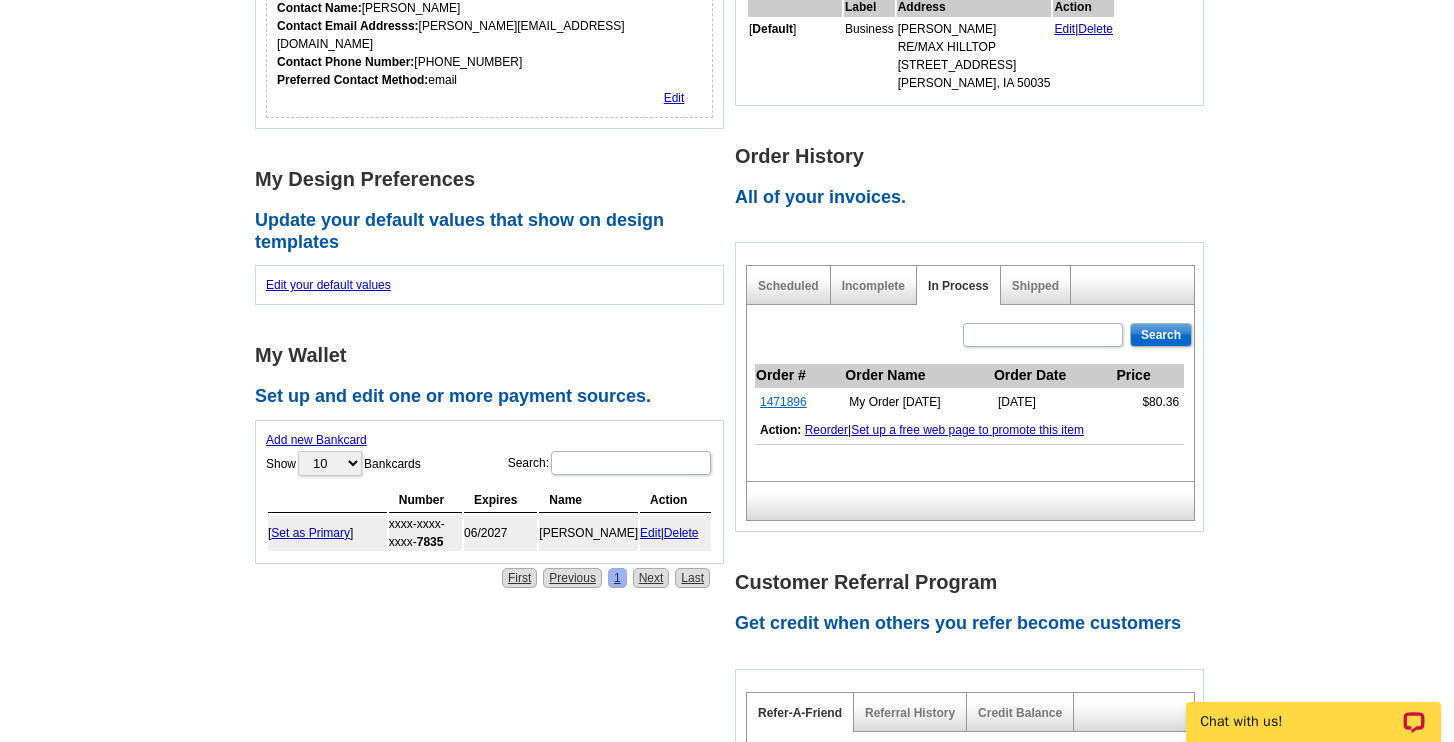 click on "1471896" at bounding box center [783, 402] 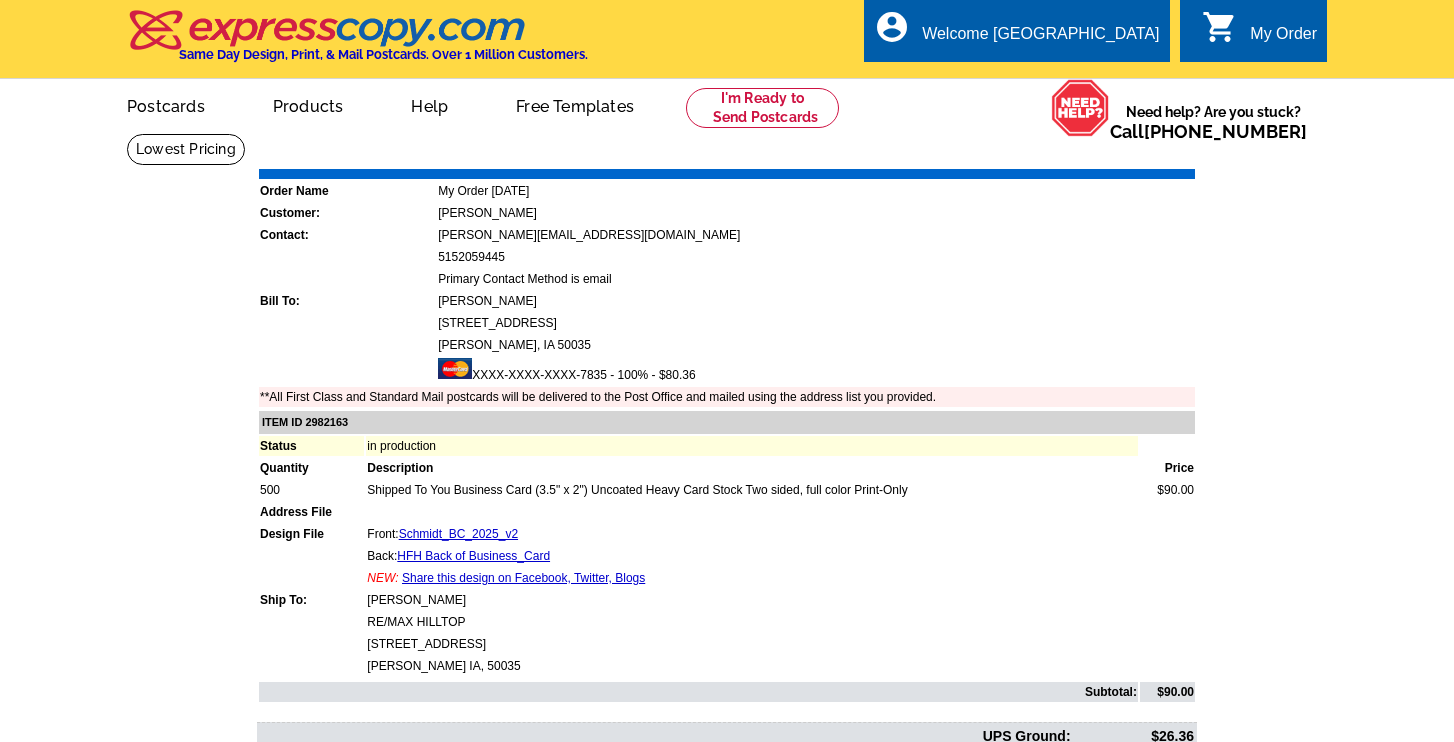scroll, scrollTop: 0, scrollLeft: 0, axis: both 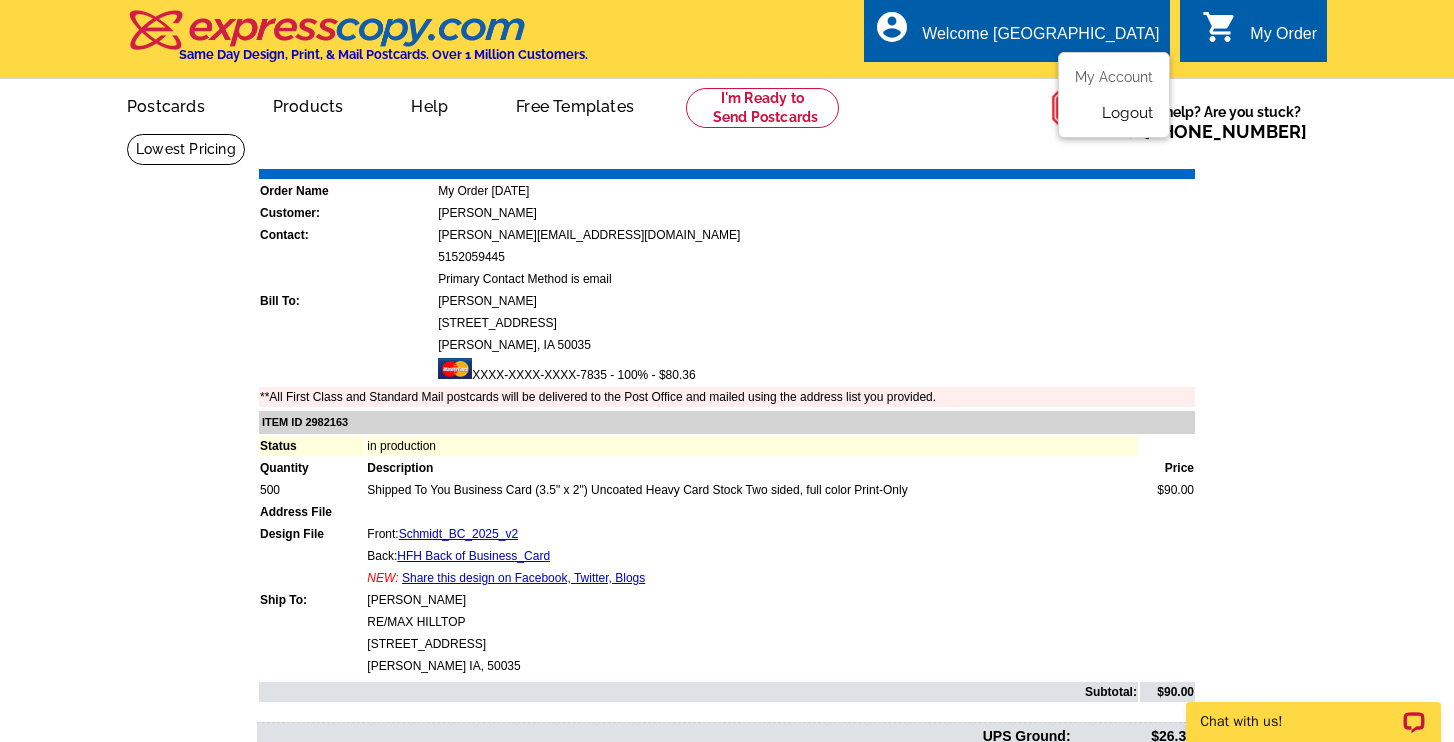 click on "Logout" at bounding box center (1127, 113) 